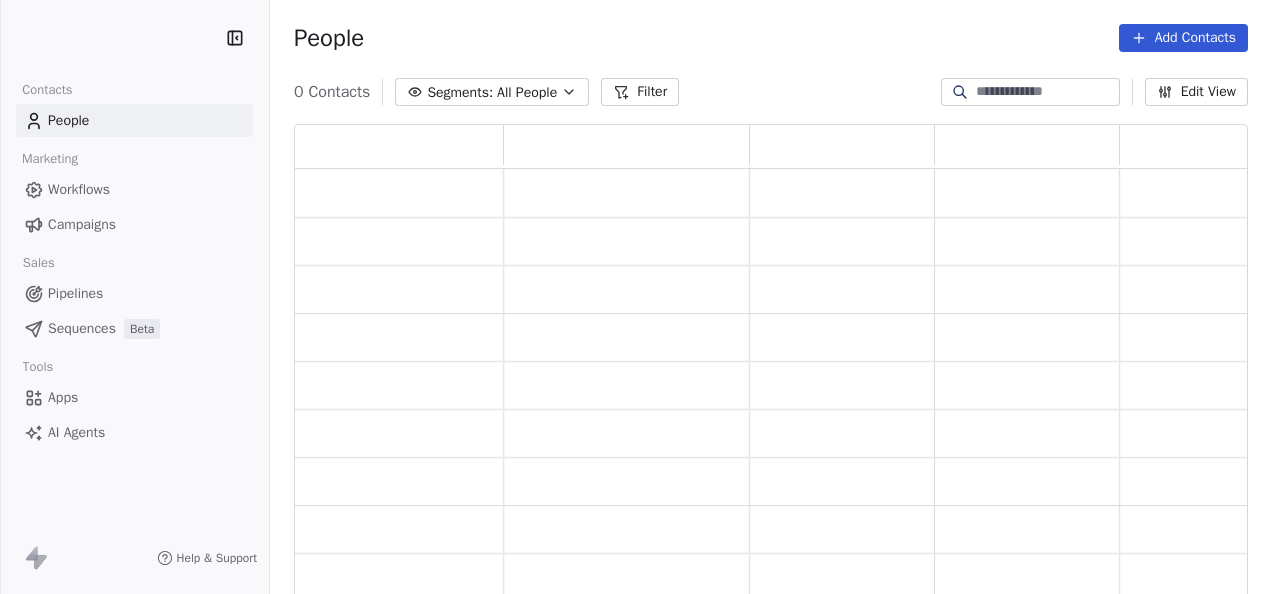scroll, scrollTop: 0, scrollLeft: 0, axis: both 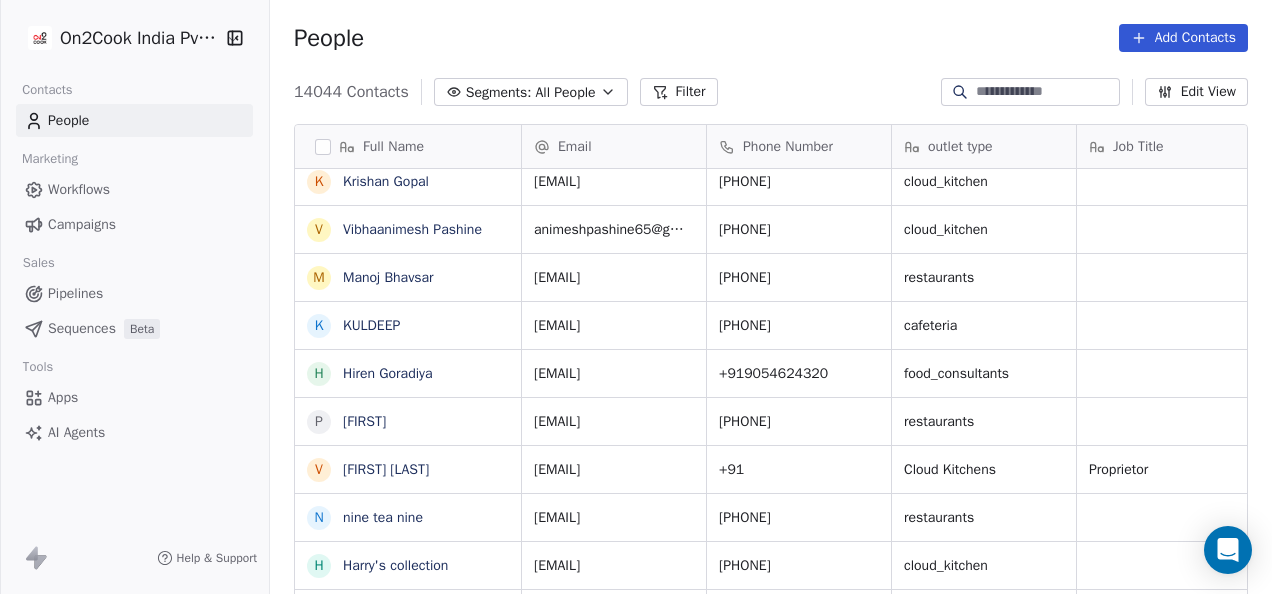 click 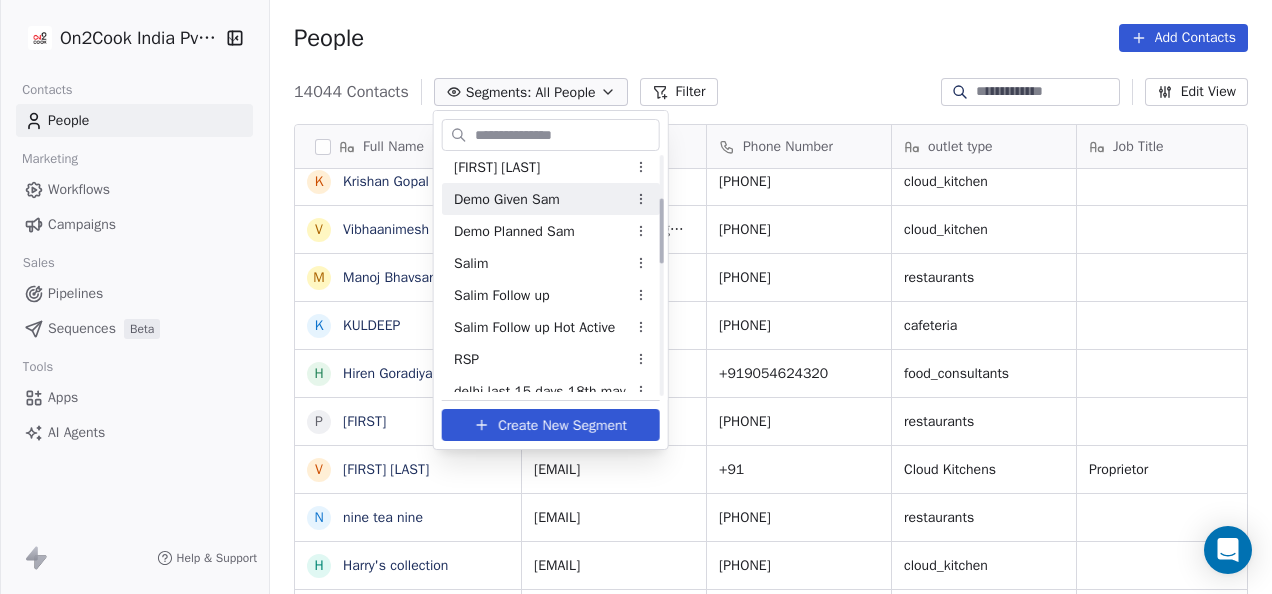 scroll, scrollTop: 0, scrollLeft: 0, axis: both 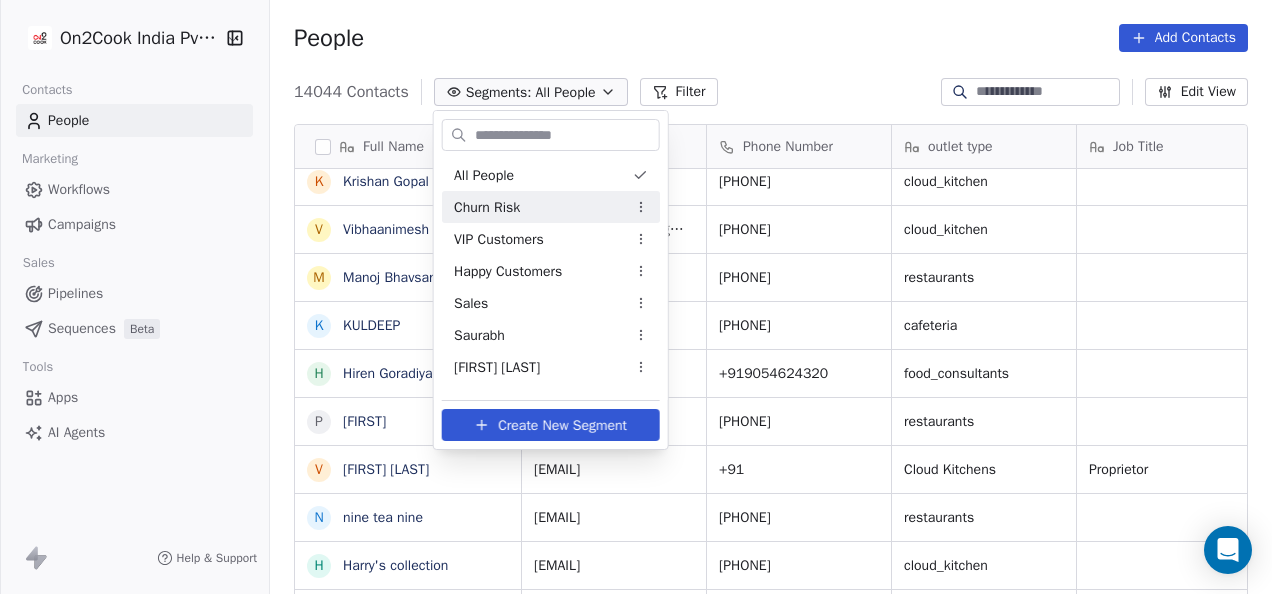 click on "On2Cook India Pvt. Ltd. Contacts People Marketing Workflows Campaigns Sales Pipelines Sequences Beta Tools Apps AI Agents Help & Support People Add Contacts 14044 Contacts Segments: All People Filter Edit View Tag Add to Sequence Full Name K [LAST] A [FIRST] [LAST] A [FIRST] A [FIRST] B [FIRST] [LAST] N [FIRST] [LAST] B [FIRST] [LAST] K [FIRST] [LAST] V [FIRST] [LAST] M [FIRST] [LAST] K [FIRST] H [FIRST] [LAST] P [FIRST] [LAST] V [FIRST] [LAST] n [NUMBER] [NUMBER] [NUMBER] H [FIRST]'s collection G [FIRST] [LAST] P [FIRST] [LAST] M [FIRST] [LAST] S [FIRST] [LAST] D [FIRST] [LAST] C [FIRST] [LAST] J [FIRST] [LAST] S [FIRST] [LAST] [LAST] V [FIRST] [LAST] N [FIRST] [LAST] S [FIRST] [LAST] F [FIRST] [LAST] i [FIRST] [LAST] A [FIRST] [LAST] A [FIRST] [LAST] T [FIRST] [LAST] S [FIRST] [LAST] S [FIRST] [LAST] V [FIRST]_[LAST]_official B [FIRST] [LAST] H [FIRST] [LAST] Email Phone Number outlet type Job Title company name location Location [EMAIL] [PHONE] cafeteria Self-employed [CITY] [PHONE]" at bounding box center [636, 297] 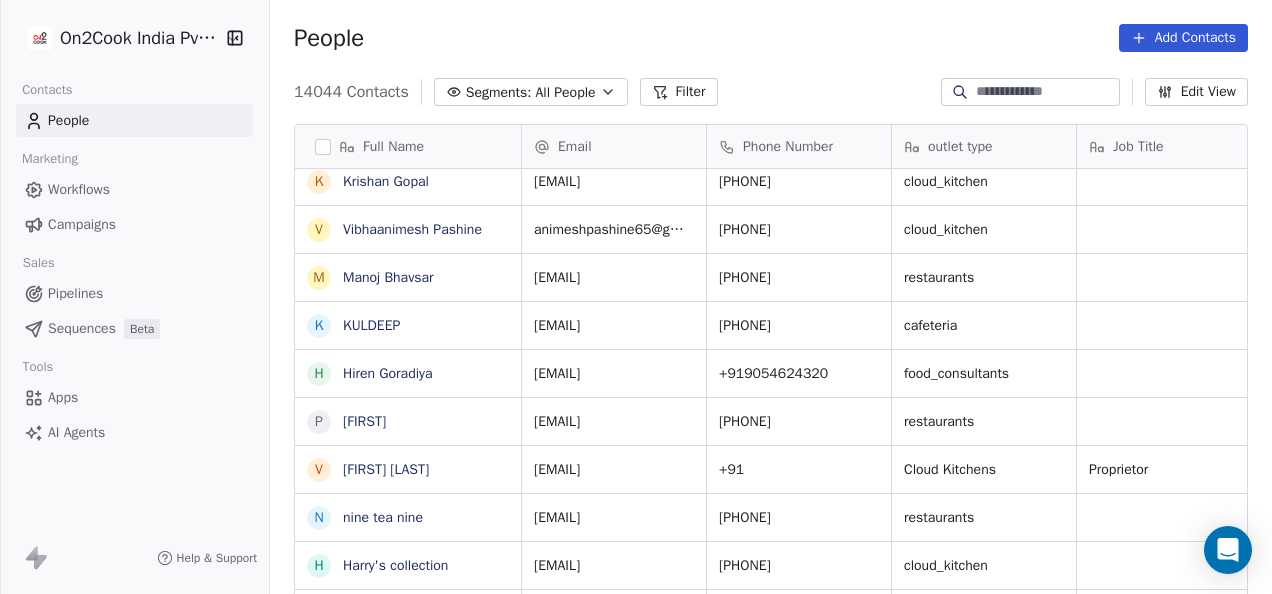 click on "Filter" at bounding box center (679, 92) 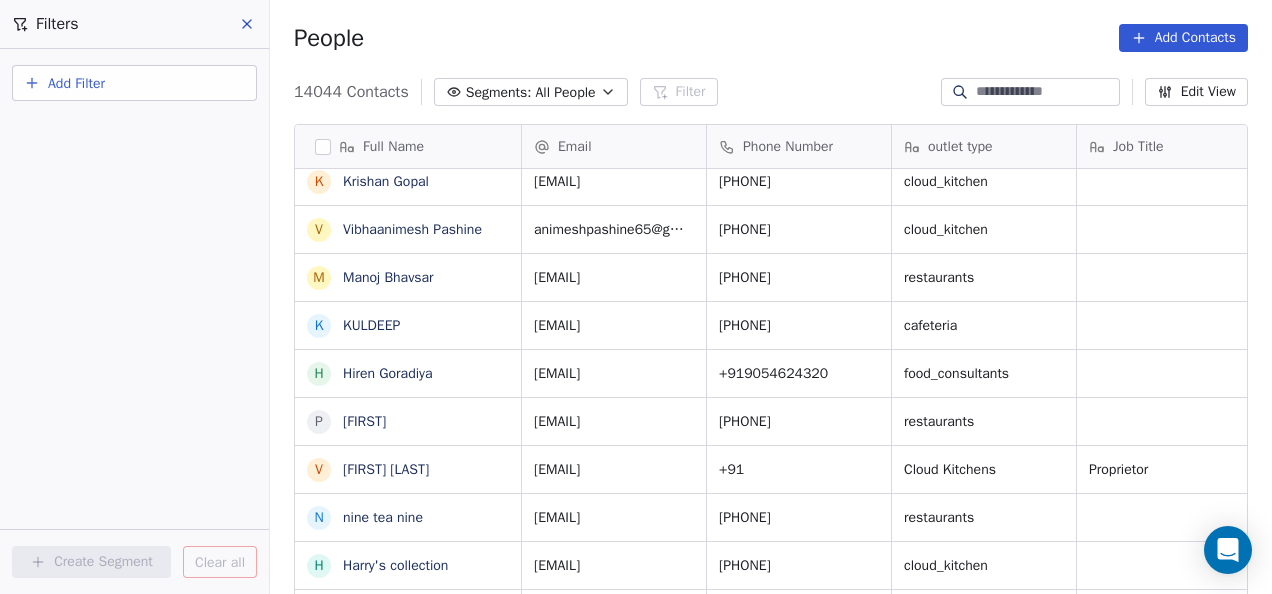 click on "Add Filter" at bounding box center [76, 83] 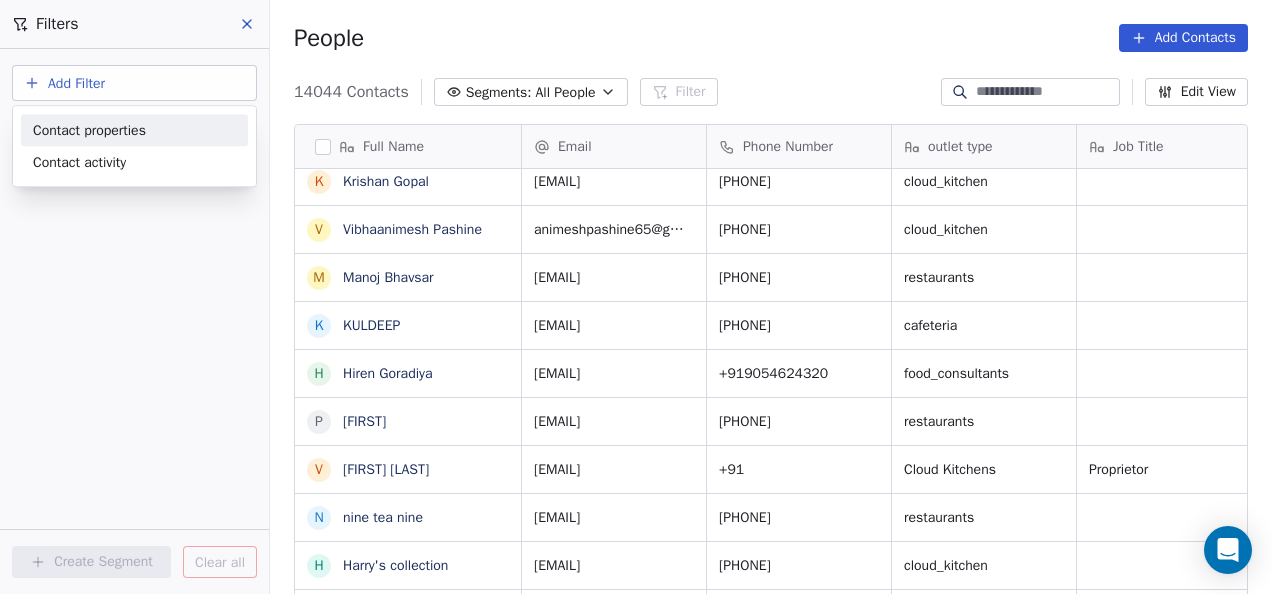 click on "Contact properties" at bounding box center (89, 130) 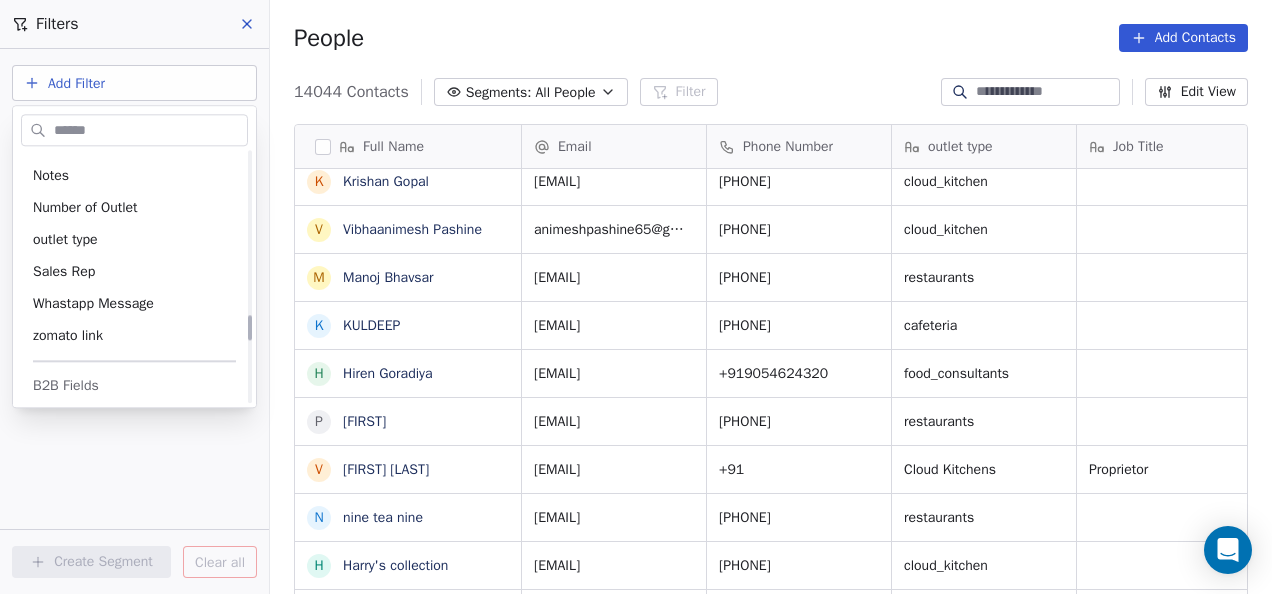 scroll, scrollTop: 1600, scrollLeft: 0, axis: vertical 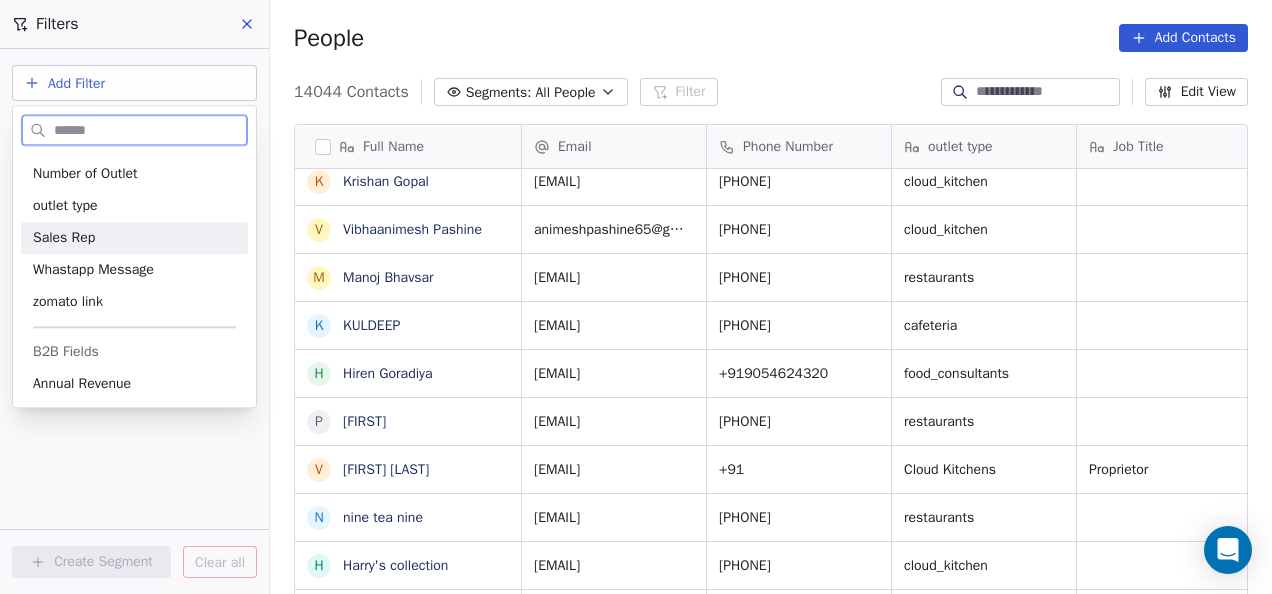 click on "Sales Rep" at bounding box center (64, 238) 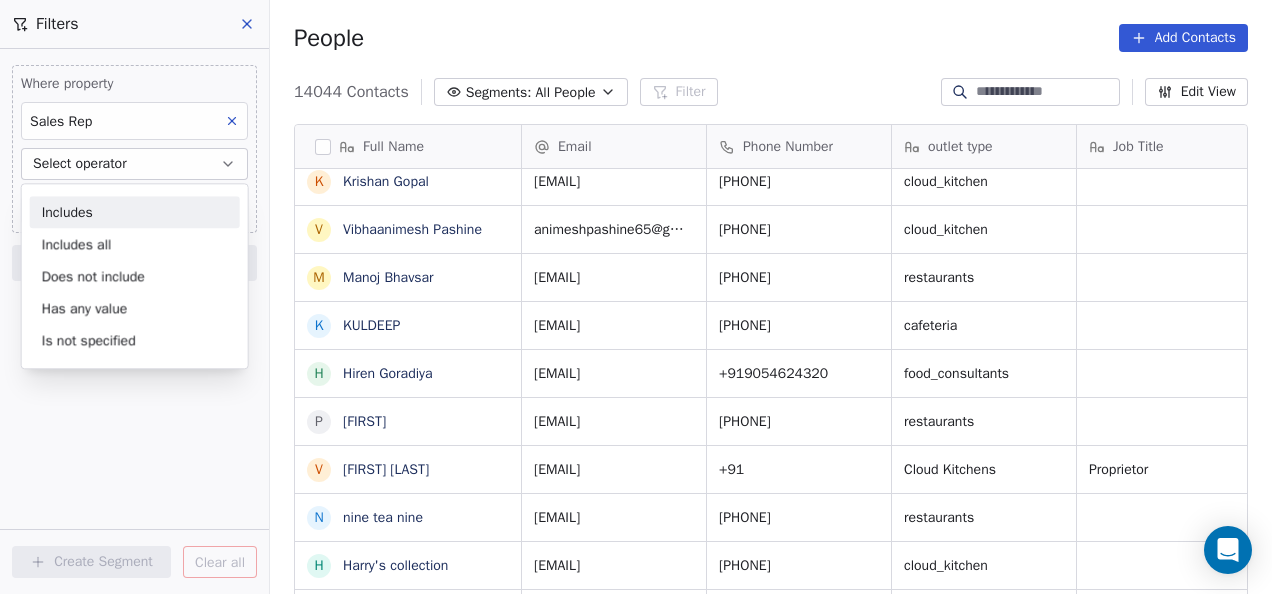 click on "Select operator" at bounding box center [134, 164] 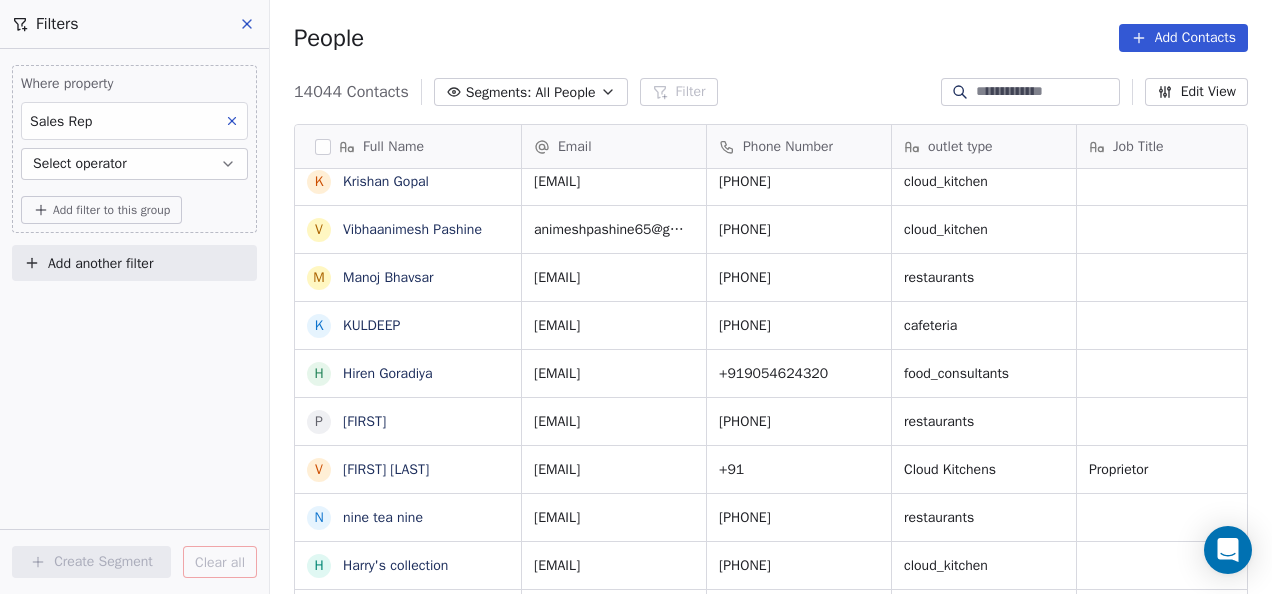 click 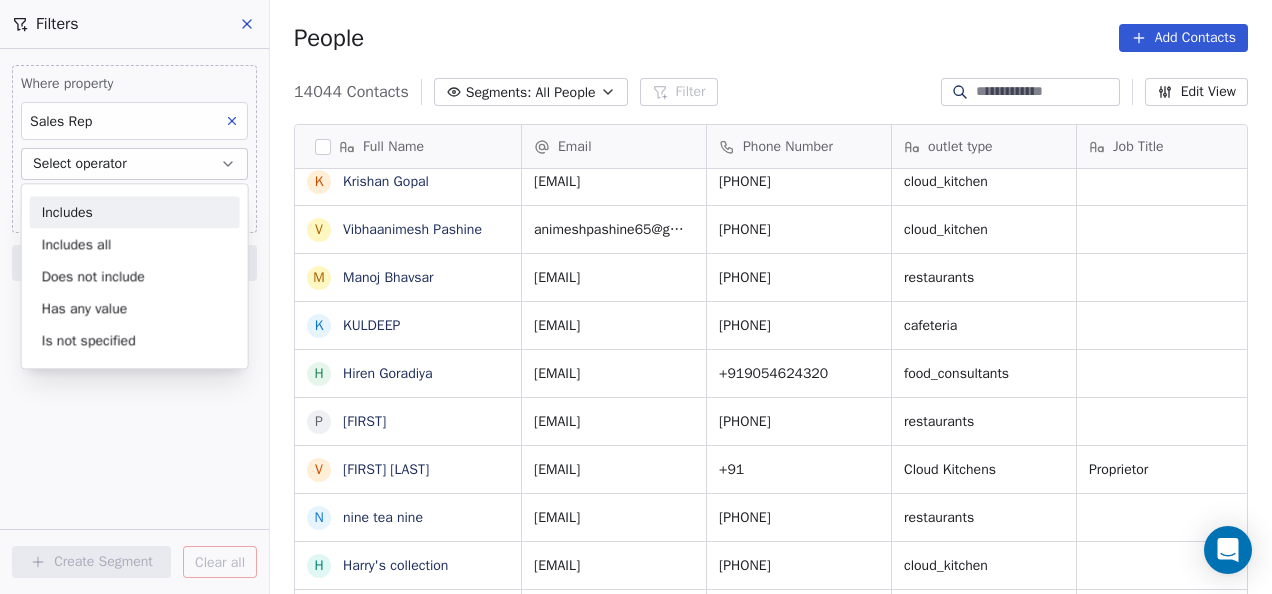 click on "Includes" at bounding box center [135, 212] 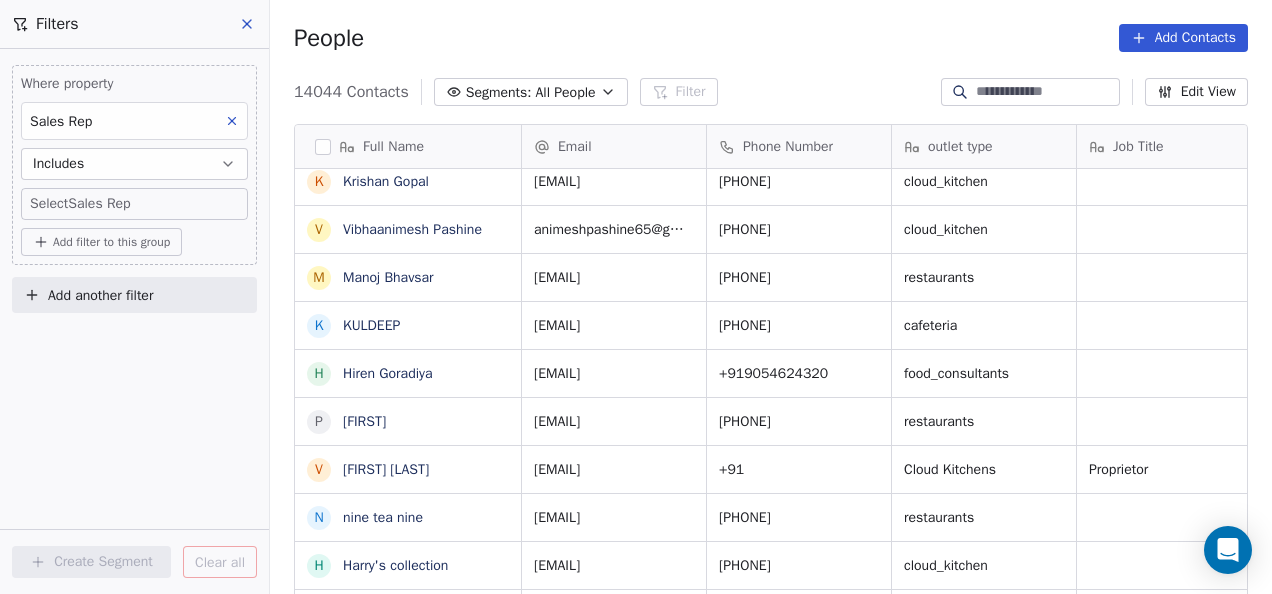 click on "On2Cook India Pvt. Ltd. Contacts People Marketing Workflows Campaigns Sales Pipelines Sequences Beta Tools Apps AI Agents Help & Support Filters Where property Sales Rep Includes Select Sales Rep Add filter to this group Add another filter Create Segment Clear all People Add Contacts 14044 Contacts Segments: All People Filter Edit View Tag Add to Sequence Full Name K [LAST] A [FIRST] [LAST] A [FIRST] [LAST] B [FIRST] [LAST] N [FIRST] [LAST] B [FIRST] [LAST] K [FIRST] [LAST] V [FIRST] [LAST] M [FIRST] [LAST] K [FIRST] H [FIRST] [LAST] P [FIRST] [LAST] V [FIRST] [LAST] n [NUMBER] [NUMBER] [NUMBER] H [FIRST]'s collection G [FIRST] [LAST] P [FIRST] [LAST] M [FIRST] [LAST] S [FIRST] [LAST] D [FIRST] [LAST] C [FIRST] [LAST] J [FIRST] [LAST] S [FIRST] [LAST] [LAST] V [FIRST] [LAST] N [FIRST] [LAST] S [FIRST] [LAST] F [FIRST] [LAST] i [FIRST] [LAST] A [FIRST] [LAST] A [FIRST] [LAST] T [FIRST] [LAST] S [FIRST] [LAST] S [FIRST] [LAST] V [FIRST]_[LAST]_official B [FIRST] [LAST] H [FIRST] [LAST] Email Phone Number outlet type" at bounding box center (636, 297) 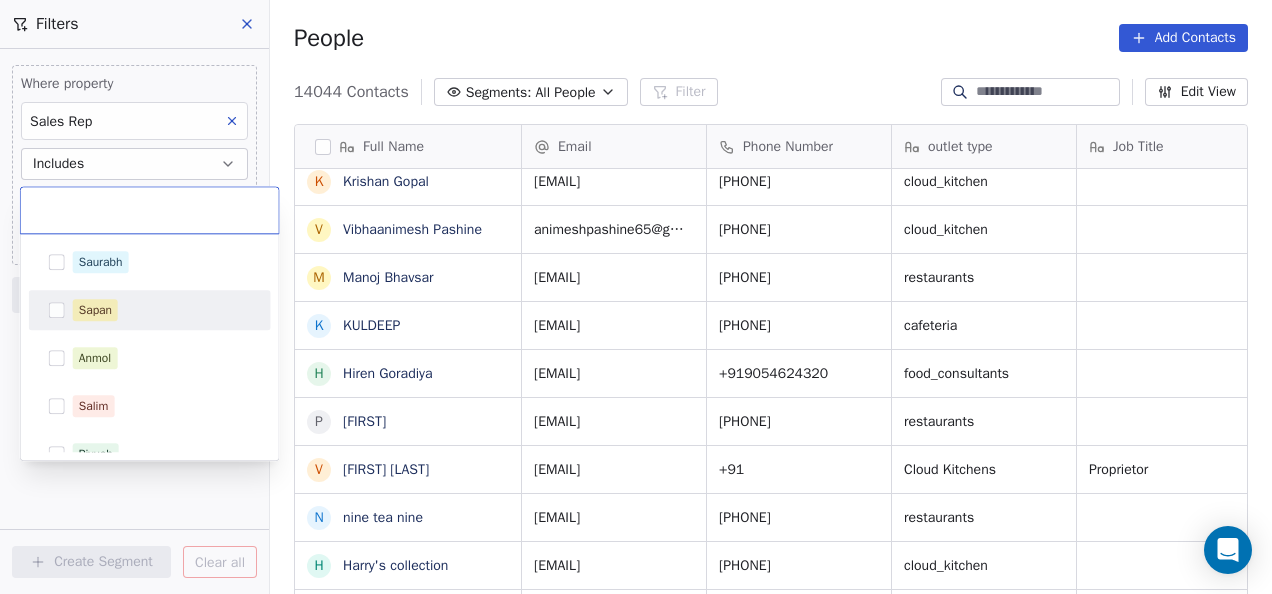 click at bounding box center (57, 310) 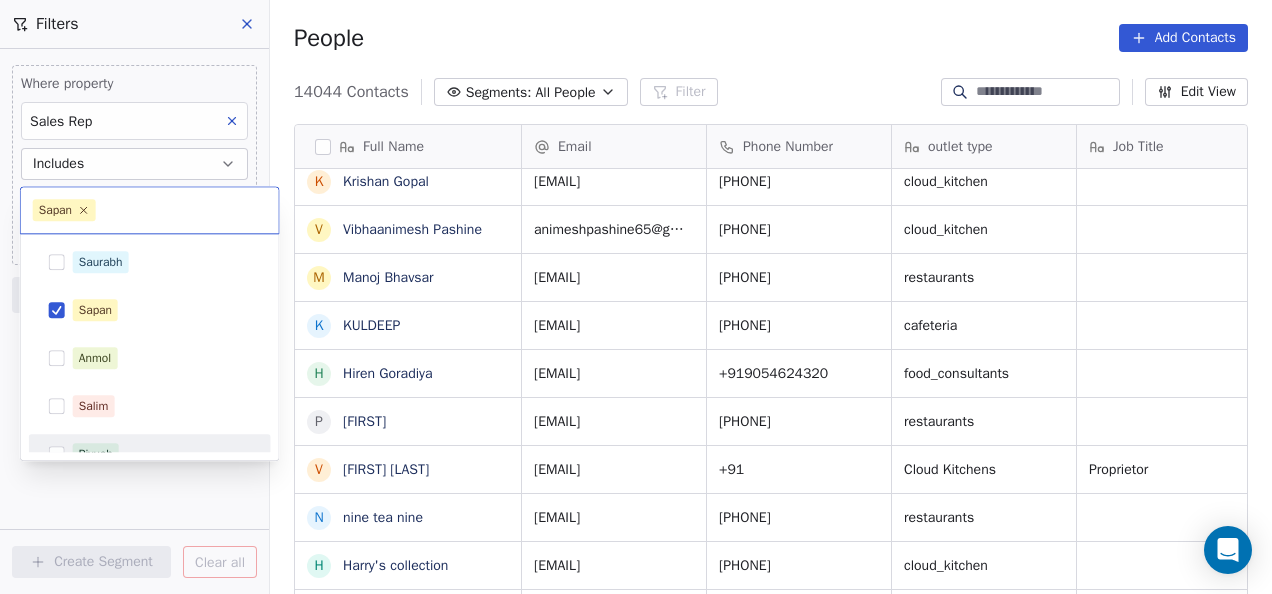 click on "On2Cook India Pvt. Ltd. Contacts People Marketing Workflows Campaigns Sales Pipelines Sequences Beta Tools Apps AI Agents Help & Support Filters Where property Sales Rep Includes Select Sales Rep Add filter to this group Add another filter Create Segment Clear all People Add Contacts 14044 Contacts Segments: All People Filter Edit View Tag Add to Sequence Full Name K [LAST] A [FIRST] [LAST] A [FIRST] [LAST] B [FIRST] [LAST] N [FIRST] [LAST] B [FIRST] [LAST] K [FIRST] [LAST] V [FIRST] [LAST] M [FIRST] [LAST] K [FIRST] H [FIRST] [LAST] P [FIRST] [LAST] V [FIRST] [LAST] n [NUMBER] [NUMBER] [NUMBER] H [FIRST]'s collection G [FIRST] [LAST] P [FIRST] [LAST] M [FIRST] [LAST] S [FIRST] [LAST] D [FIRST] [LAST] C [FIRST] [LAST] J [FIRST] [LAST] S [FIRST] [LAST] [LAST] V [FIRST] [LAST] N [FIRST] [LAST] S [FIRST] [LAST] F [FIRST] [LAST] i [FIRST] [LAST] A [FIRST] [LAST] A [FIRST] [LAST] T [FIRST] [LAST] S [FIRST] [LAST] S [FIRST] [LAST] V [FIRST]_[LAST]_official B [FIRST] [LAST] H [FIRST] [LAST] Email Phone Number outlet type" at bounding box center [636, 297] 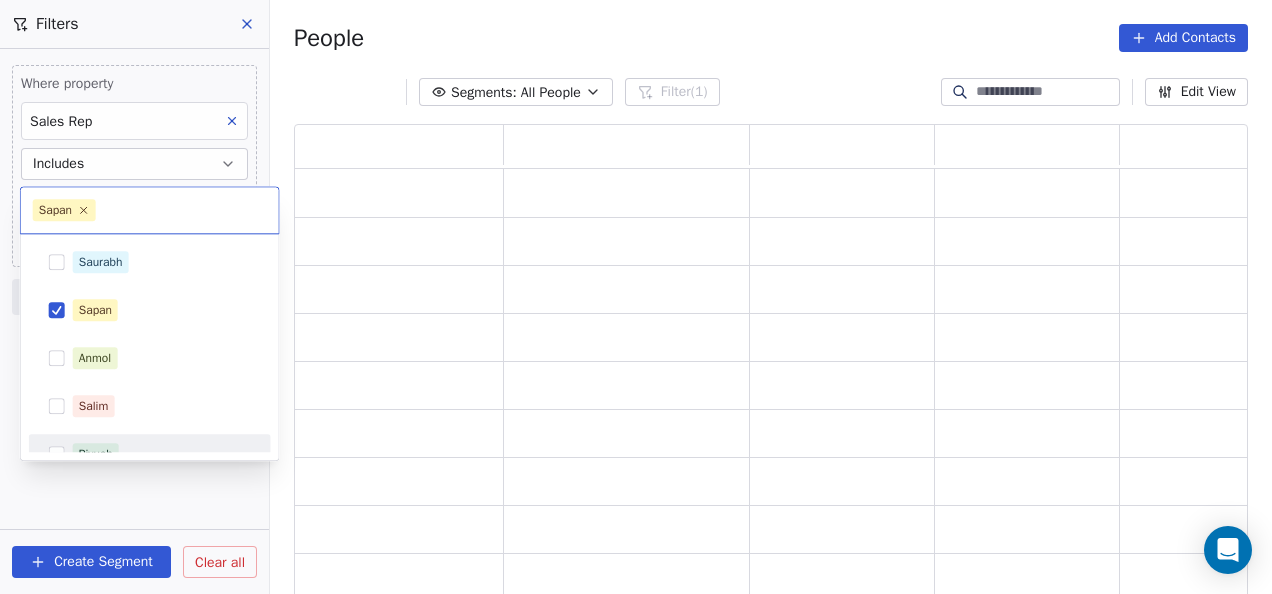 scroll, scrollTop: 16, scrollLeft: 16, axis: both 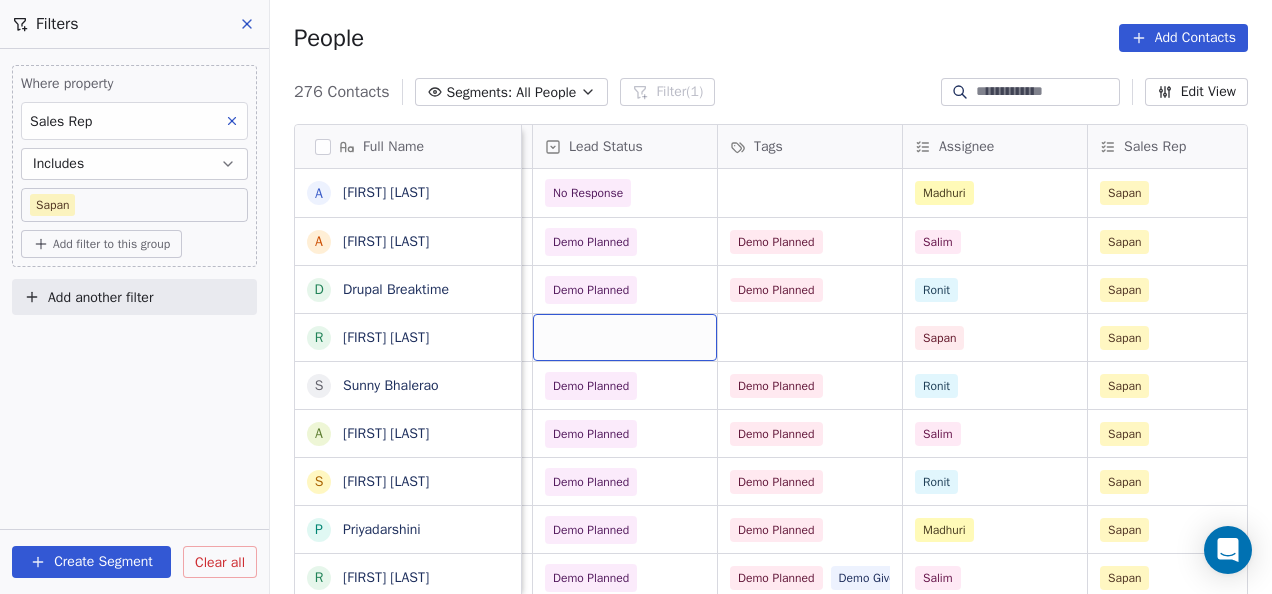 click at bounding box center (625, 337) 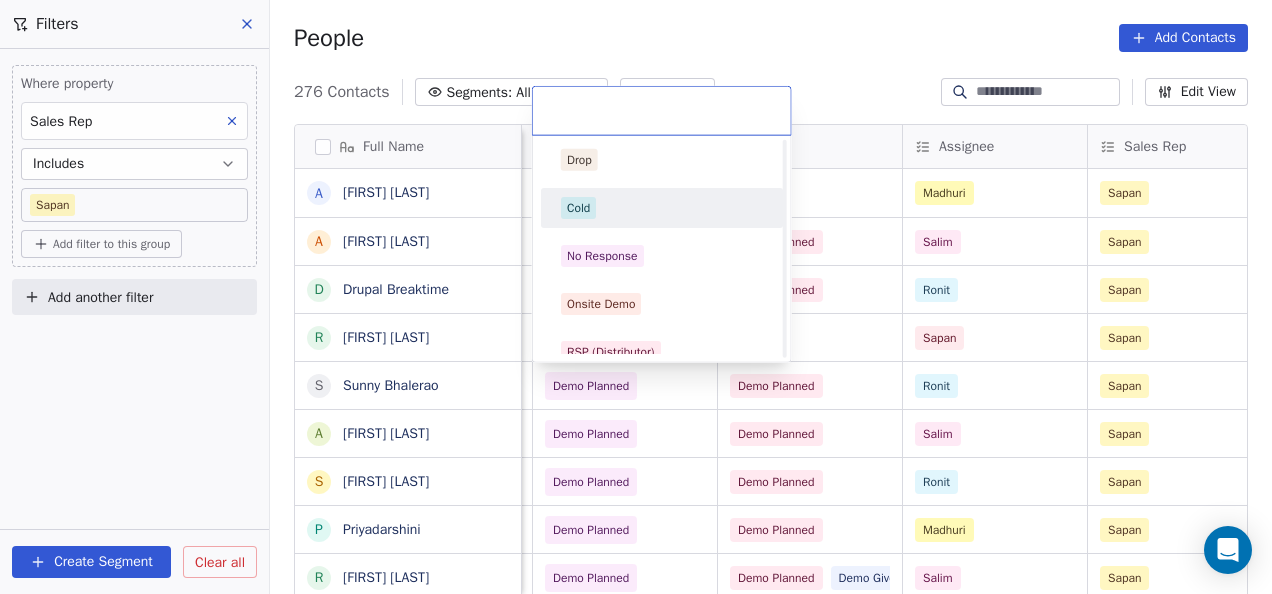 scroll, scrollTop: 200, scrollLeft: 0, axis: vertical 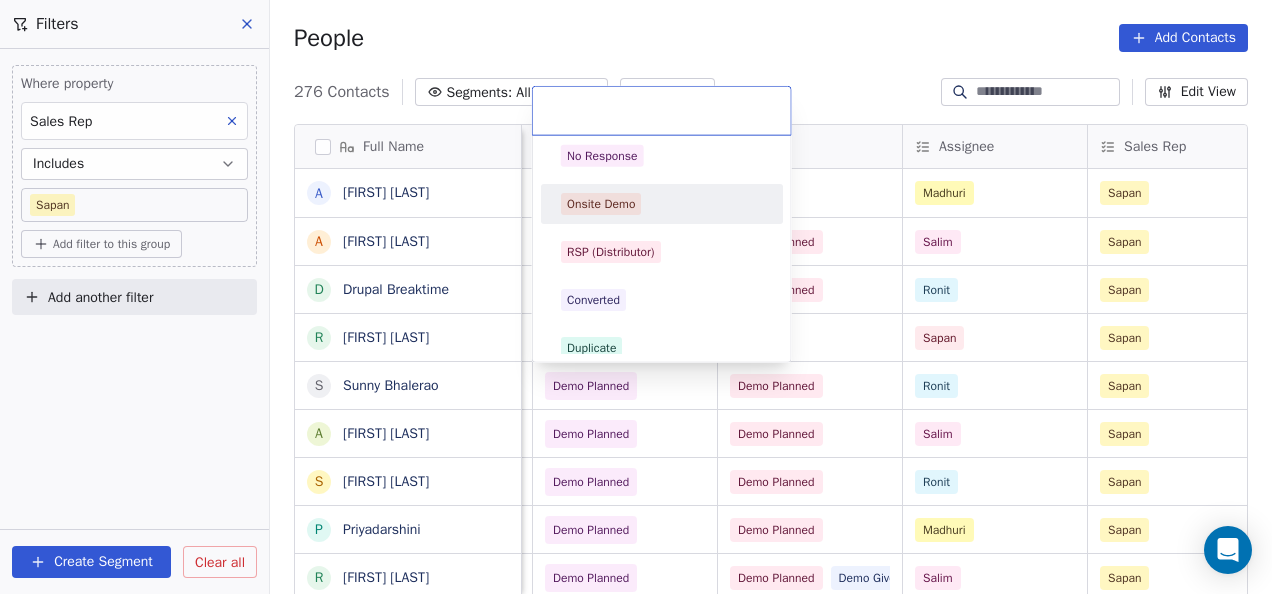 click on "Onsite Demo" at bounding box center [601, 204] 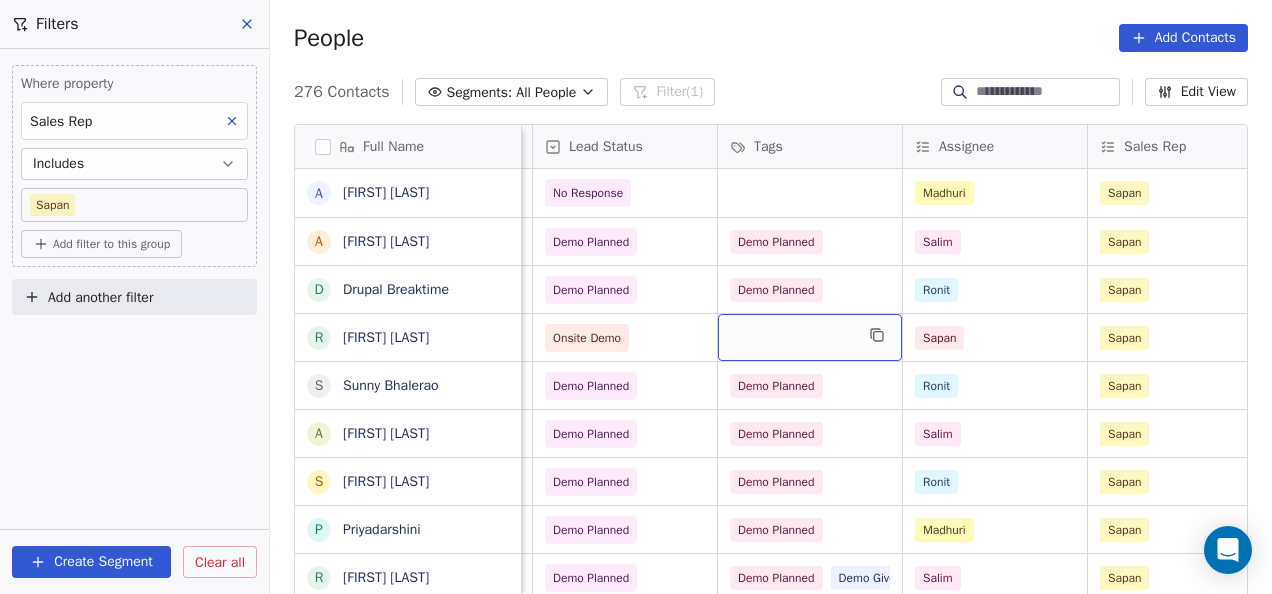 click at bounding box center [810, 337] 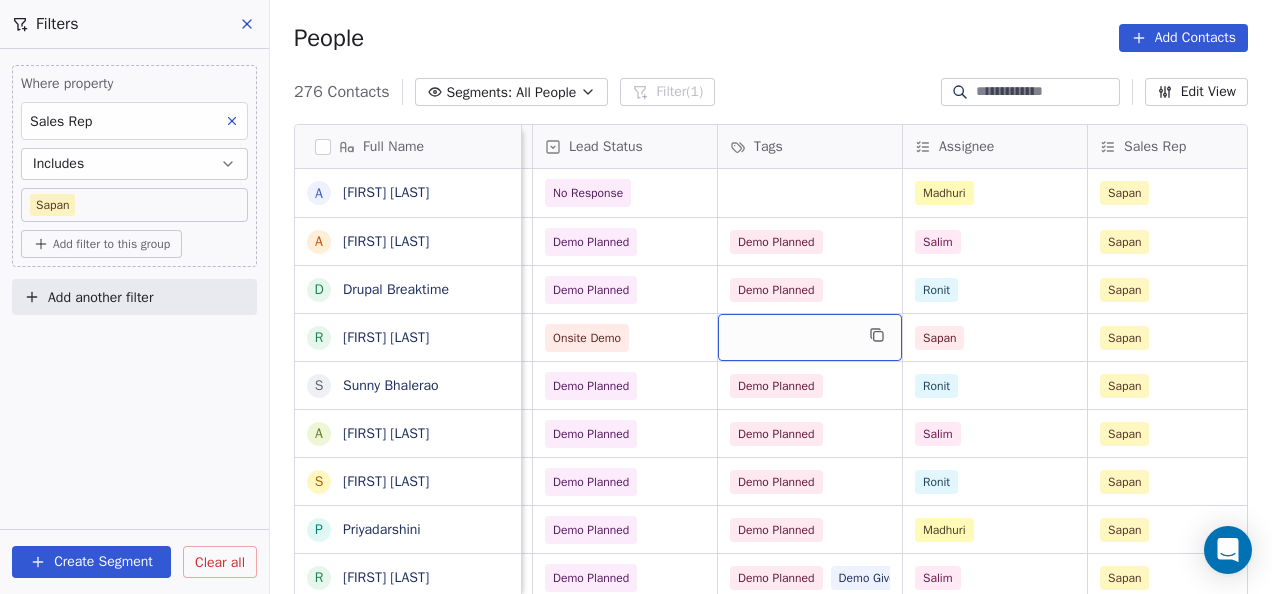 click at bounding box center [810, 337] 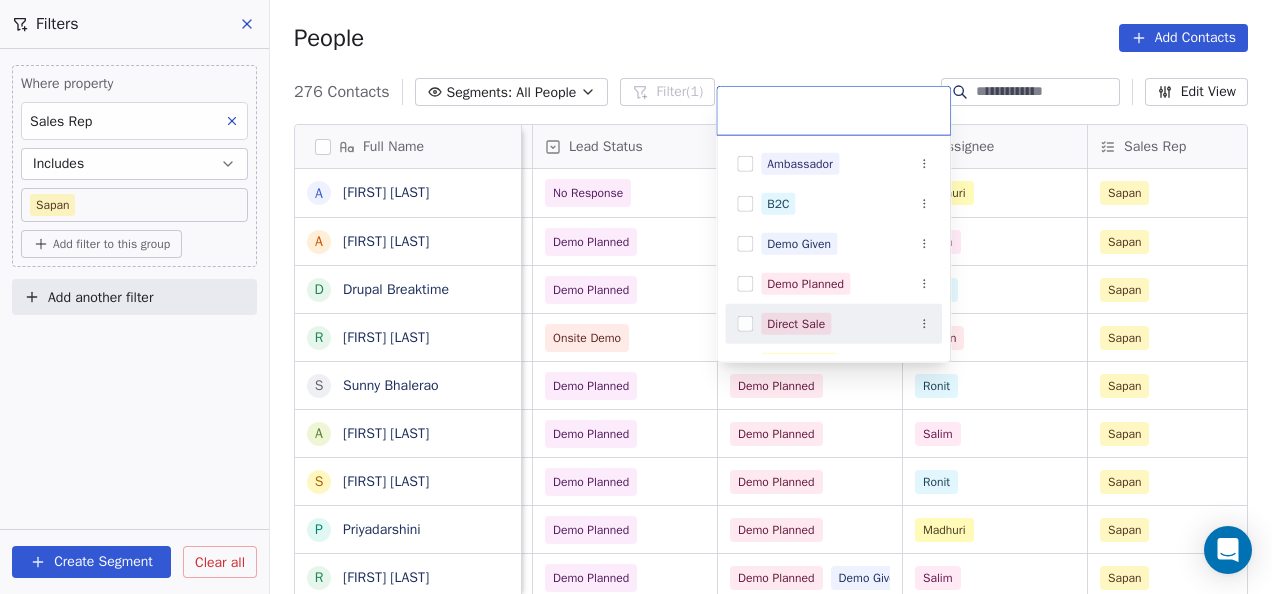 click on "On2Cook India Pvt. Ltd. Contacts People Marketing Workflows Campaigns Sales Pipelines Sequences Beta Tools Apps AI Agents Help & Support Filters Where property Sales Rep Includes [NAME] Add filter to this group Add another filter Create Segment Clear all People Add Contacts 276 Contacts Segments: All People Filter (1) Edit View Tag Add to Sequence Full Name A [FIRST] [LAST] A [FIRST] [LAST] D [FIRST] [LAST] R [FIRST] [LAST] S [FIRST] [LAST] A [FIRST] [LAST] S [FIRST] [LAST] P [FIRST] [LAST] R [FIRST] [LAST] B [FIRST] [LAST] R [FIRST] [LAST] A [FIRST] [LAST] S [FIRST] [LAST] V [FIRST] [LAST] G [FIRST] [LAST] A [FIRST] [LAST] V [FIRST] [LAST] S [FIRST] [LAST] [FIRST] [LAST] m [FIRST] [LAST] R [FIRST] [LAST] H [FIRST] [LAST] C [FIRST] [LAST] S [FIRST] [LAST] P [FIRST] [LAST] Z [FIRST] [LAST] N [FIRST] [LAST] R [FIRST] [LAST] A [FIRST] [LAST] A [FIRST] [LAST] Location Lead Source Created Date IST Whastapp Message Lead Status Tags Assignee Sales Rep Website zomato link Last Activity Date IST Meta [MONTH] [DAY], [YEAR] [HOUR]:[MINUTE] [AM/PM] No Response [FIRST] [FIRST] [FIRST] www.xyz.com" at bounding box center [636, 297] 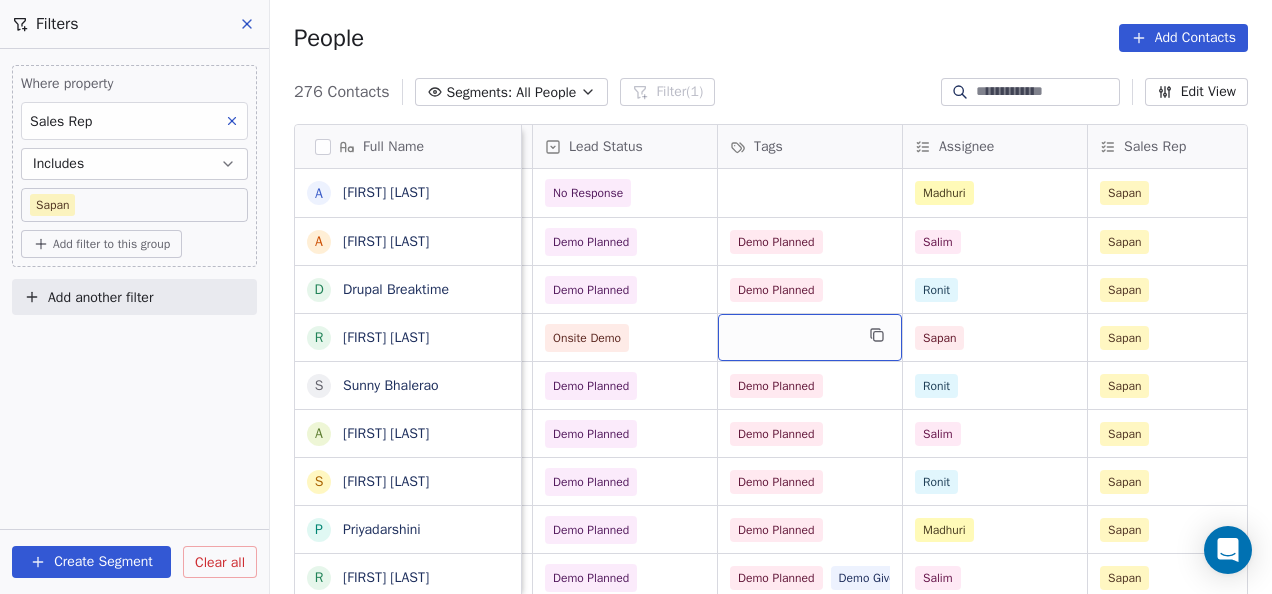 click at bounding box center (810, 337) 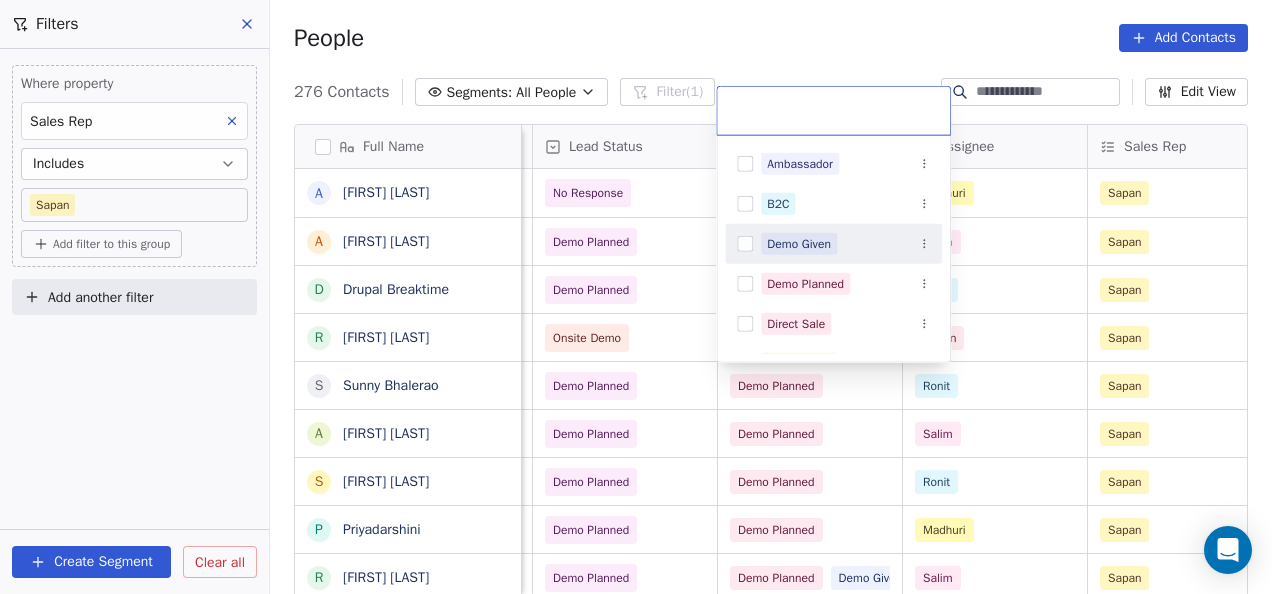 click at bounding box center [745, 244] 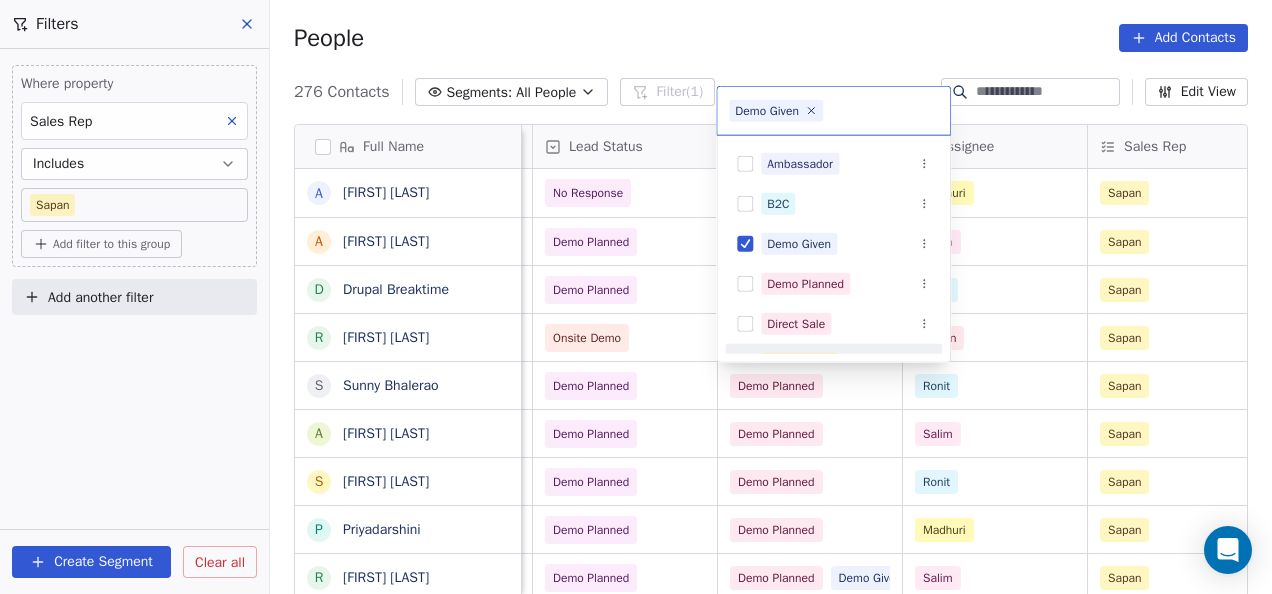 click on "On2Cook India Pvt. Ltd. Contacts People Marketing Workflows Campaigns Sales Pipelines Sequences Beta Tools Apps AI Agents Help & Support Filters Where property Sales Rep Includes [NAME] Add filter to this group Add another filter Create Segment Clear all People Add Contacts 276 Contacts Segments: All People Filter (1) Edit View Tag Add to Sequence Full Name A [FIRST] [LAST] A [FIRST] [LAST] D [FIRST] [LAST] R [FIRST] [LAST] S [FIRST] [LAST] A [FIRST] [LAST] S [FIRST] [LAST] P [FIRST] [LAST] R [FIRST] [LAST] B [FIRST] [LAST] R [FIRST] [LAST] A [FIRST] [LAST] S [FIRST] [LAST] V [FIRST] [LAST] G [FIRST] [LAST] A [FIRST] [LAST] V [FIRST] [LAST] S [FIRST] [LAST] [FIRST] [LAST] m [FIRST] [LAST] R [FIRST] [LAST] H [FIRST] [LAST] C [FIRST] [LAST] S [FIRST] [LAST] P [FIRST] [LAST] Z [FIRST] [LAST] N [FIRST] [LAST] R [FIRST] [LAST] A [FIRST] [LAST] A [FIRST] [LAST] Location Lead Source Created Date IST Whastapp Message Lead Status Tags Assignee Sales Rep Website zomato link Last Activity Date IST Meta [MONTH] [DAY], [YEAR] [HOUR]:[MINUTE] [AM/PM] No Response [FIRST] [FIRST] [FIRST] www.xyz.com" at bounding box center [636, 297] 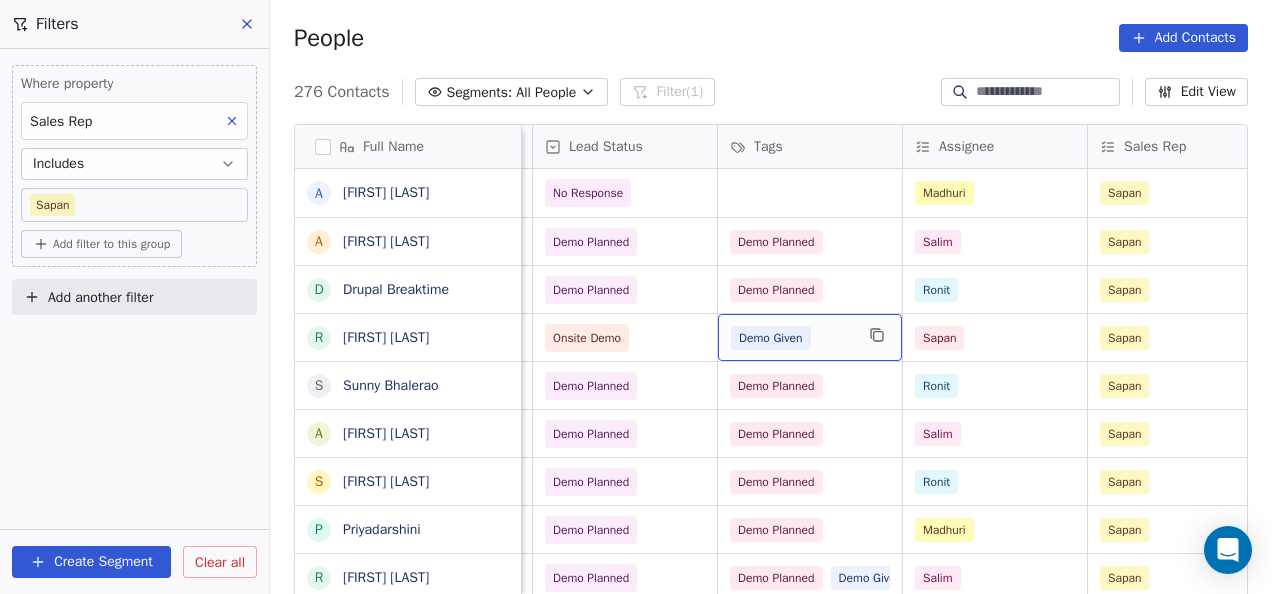 click on "Demo Given" at bounding box center [792, 338] 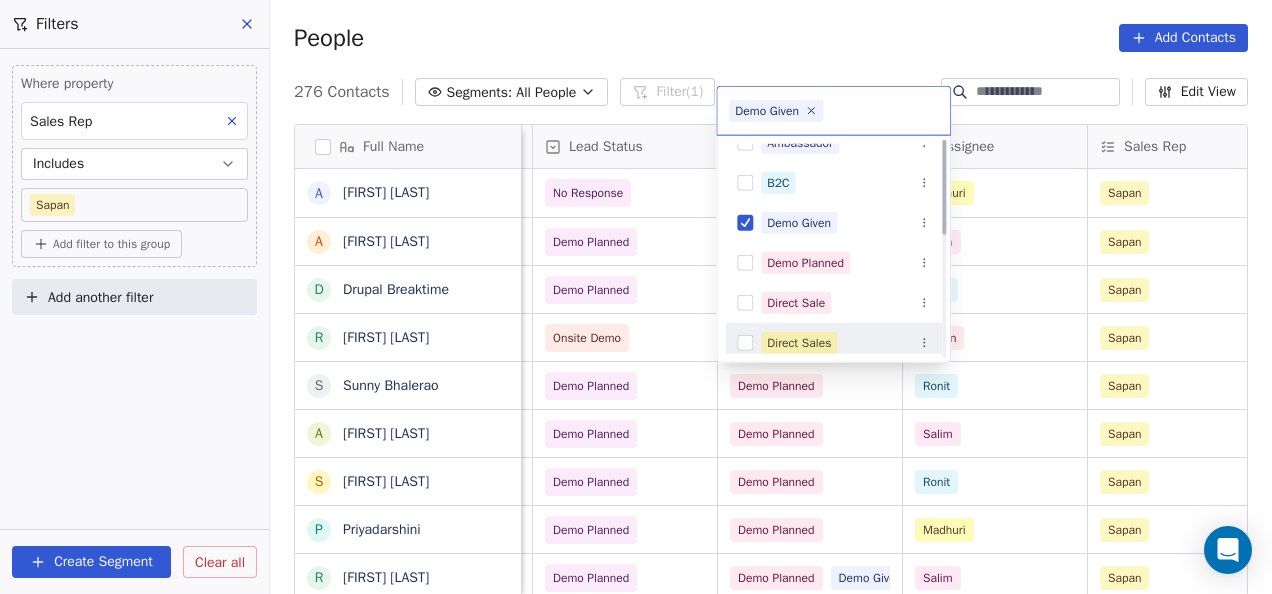 scroll, scrollTop: 0, scrollLeft: 0, axis: both 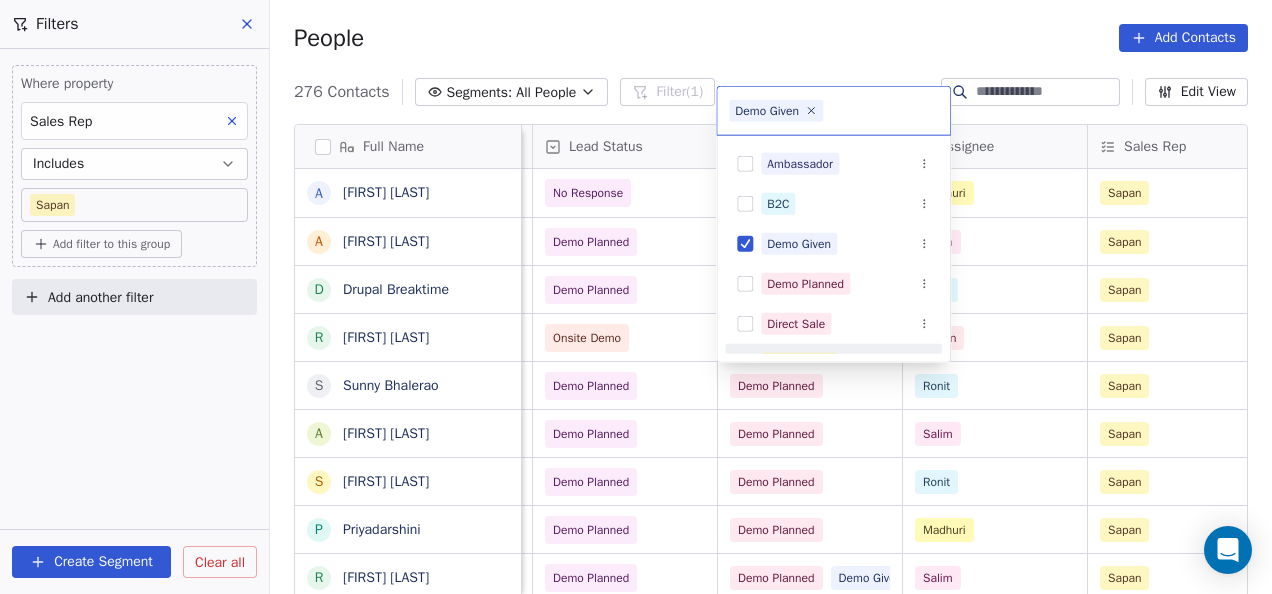 click on "On2Cook India Pvt. Ltd. Contacts People Marketing Workflows Campaigns Sales Pipelines Sequences Beta Tools Apps AI Agents Help & Support Filters Where property Sales Rep Includes [NAME] Add filter to this group Add another filter Create Segment Clear all People Add Contacts 276 Contacts Segments: All People Filter (1) Edit View Tag Add to Sequence Full Name A [FIRST] [LAST] A [FIRST] [LAST] D [FIRST] [LAST] R [FIRST] [LAST] S [FIRST] [LAST] A [FIRST] [LAST] S [FIRST] [LAST] P [FIRST] [LAST] R [FIRST] [LAST] B [FIRST] [LAST] R [FIRST] [LAST] A [FIRST] [LAST] S [FIRST] [LAST] V [FIRST] [LAST] G [FIRST] [LAST] A [FIRST] [LAST] V [FIRST] [LAST] S [FIRST] [LAST] [FIRST] [LAST] m [FIRST] [LAST] R [FIRST] [LAST] H [FIRST] [LAST] C [FIRST] [LAST] S [FIRST] [LAST] P [FIRST] [LAST] Z [FIRST] [LAST] N [FIRST] [LAST] R [FIRST] [LAST] A [FIRST] [LAST] A [FIRST] [LAST] Location Lead Source Created Date IST Whastapp Message Lead Status Tags Assignee Sales Rep Website zomato link Last Activity Date IST Meta [MONTH] [DAY], [YEAR] [HOUR]:[MINUTE] [AM/PM] No Response [FIRST] [FIRST] [FIRST] www.xyz.com" at bounding box center [636, 297] 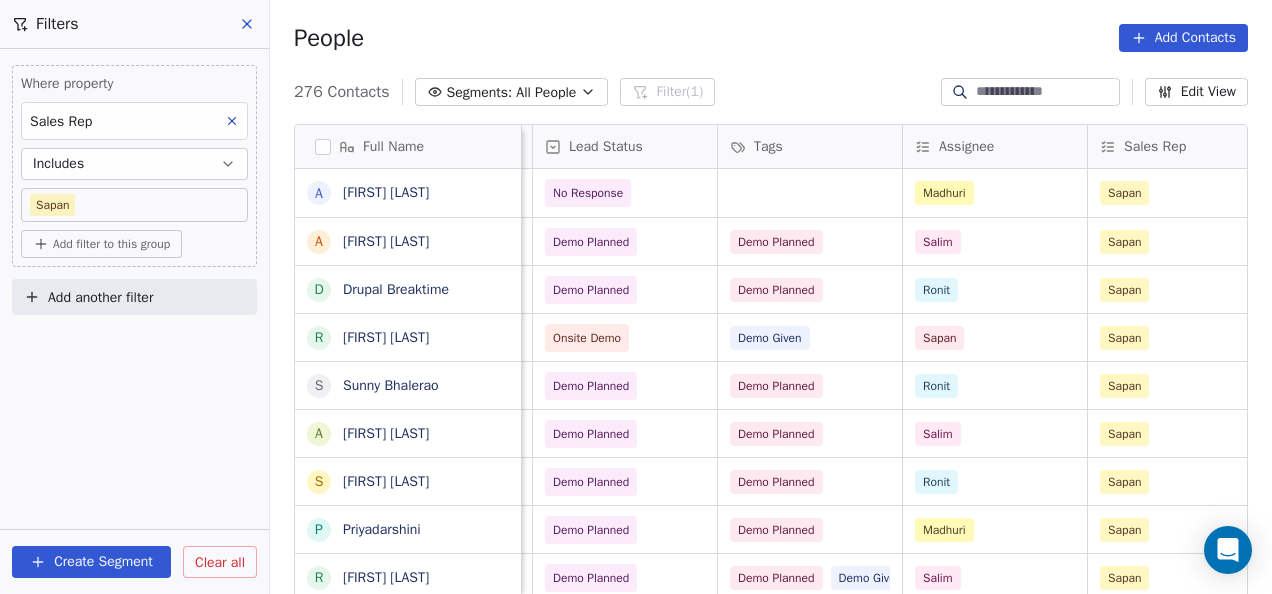 scroll, scrollTop: 122, scrollLeft: 0, axis: vertical 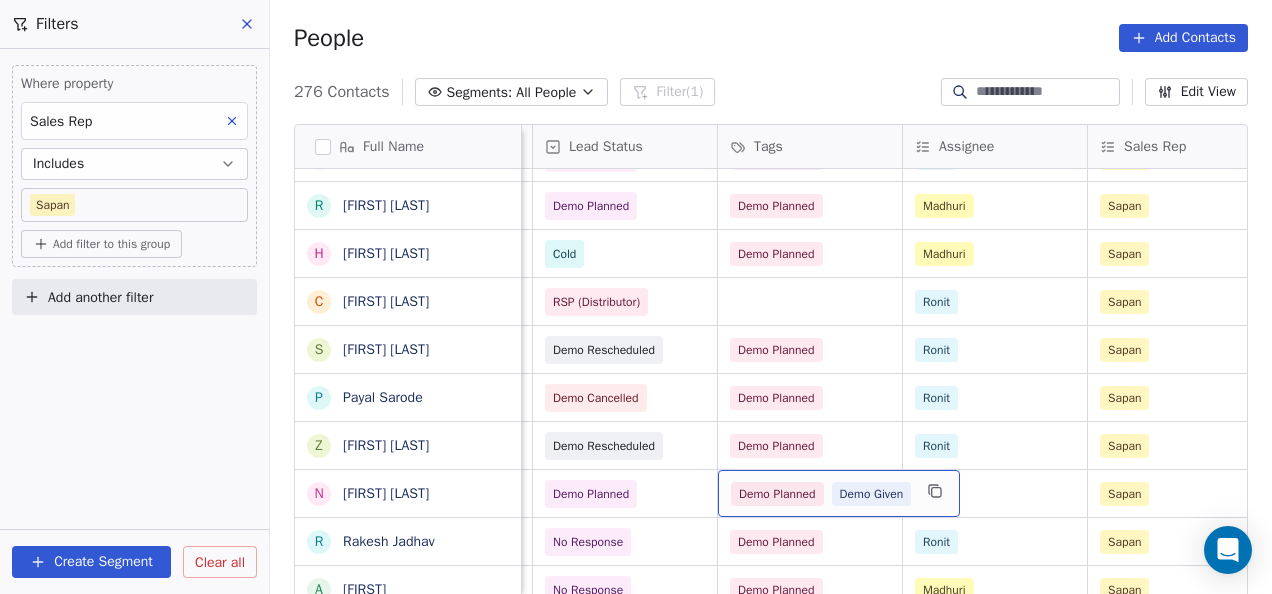 click on "Demo Planned" at bounding box center [777, 494] 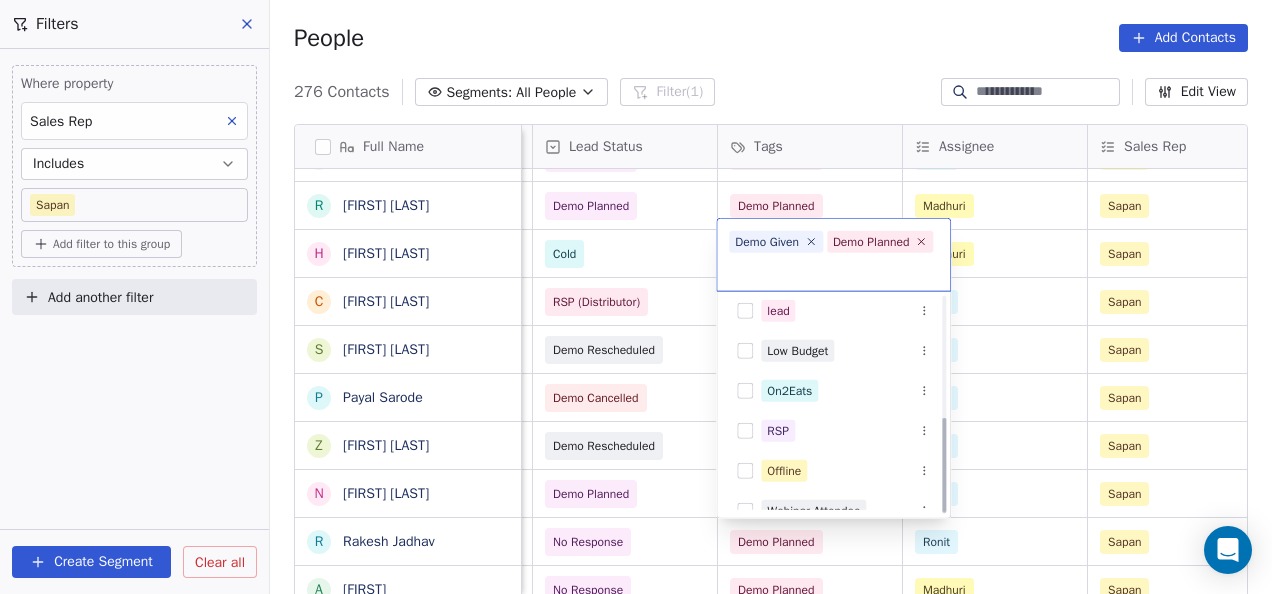 scroll, scrollTop: 270, scrollLeft: 0, axis: vertical 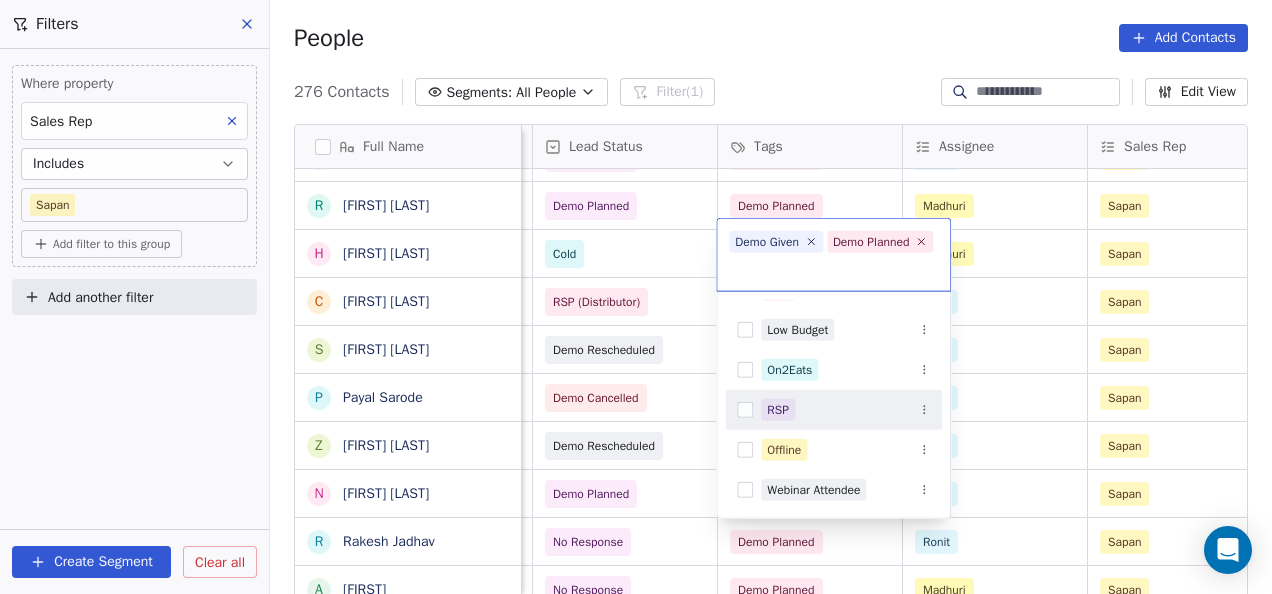 click on "On2Cook India Pvt. Ltd. Contacts People Marketing Workflows Campaigns Sales Pipelines Sequences Beta Tools Apps AI Agents Help & Support Filters Where property Sales Rep Includes [NAME] Add filter to this group Add another filter Create Segment Clear all People Add Contacts 276 Contacts Segments: All People Filter (1) Edit View Tag Add to Sequence Full Name A [FIRST] [LAST] A [FIRST] [LAST] D [FIRST] [LAST] R [FIRST] [LAST] S [FIRST] [LAST] A [FIRST] [LAST] S [FIRST] [LAST] P [FIRST] [LAST] R [FIRST] [LAST] B [FIRST] [LAST] R [FIRST] [LAST] A [FIRST] [LAST] S [FIRST] [LAST] V [FIRST] [LAST] G [FIRST] [LAST] A [FIRST] [LAST] V [FIRST] [LAST] S [FIRST] [LAST] [FIRST] [LAST] m [FIRST] [LAST] R [FIRST] [LAST] H [FIRST] [LAST] C [FIRST] [LAST] S [FIRST] [LAST] P [FIRST] [LAST] Z [FIRST] [LAST] N [FIRST] [LAST] R [FIRST] [LAST] A [FIRST] [LAST] A [FIRST] [LAST] B [FIRST] [LAST] R [FIRST] [LAST] m [FIRST] [LAST] V [FIRST] [LAST] C C M [FIRST] [LAST] [FIRST] [LAST] R [FIRST] [LAST] S [FIRST] [LAST] M [FIRST] [LAST] D [FIRST] [LAST] N [FIRST] [LAST] M [FIRST] [LAST] R K W A D u" at bounding box center (636, 297) 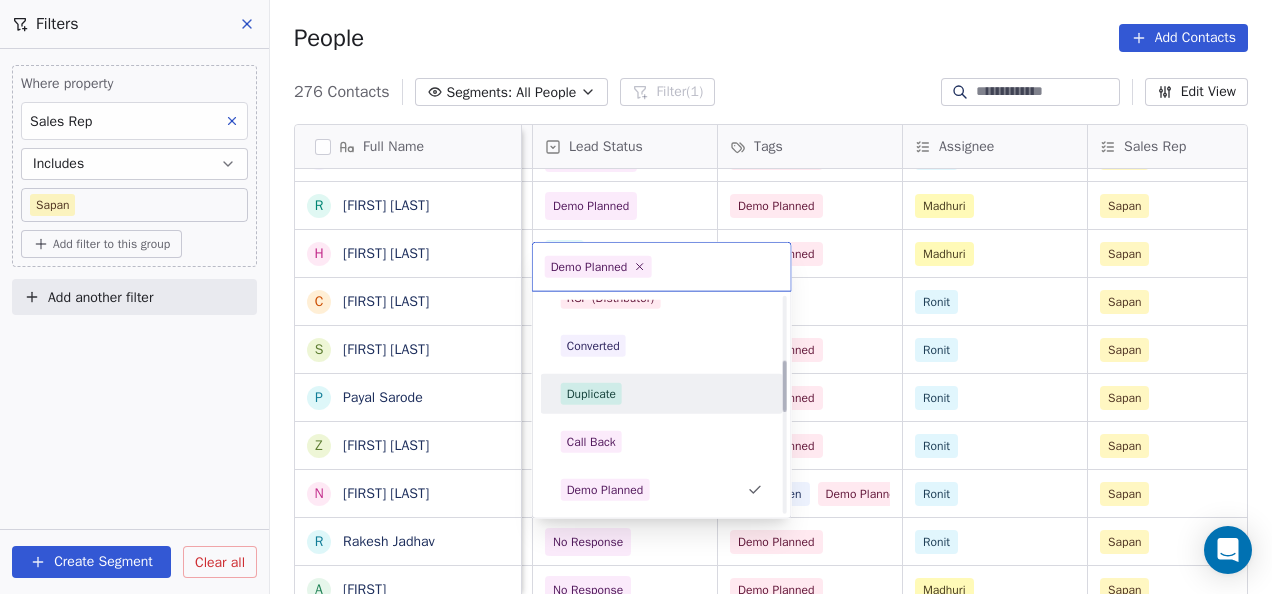 scroll, scrollTop: 210, scrollLeft: 0, axis: vertical 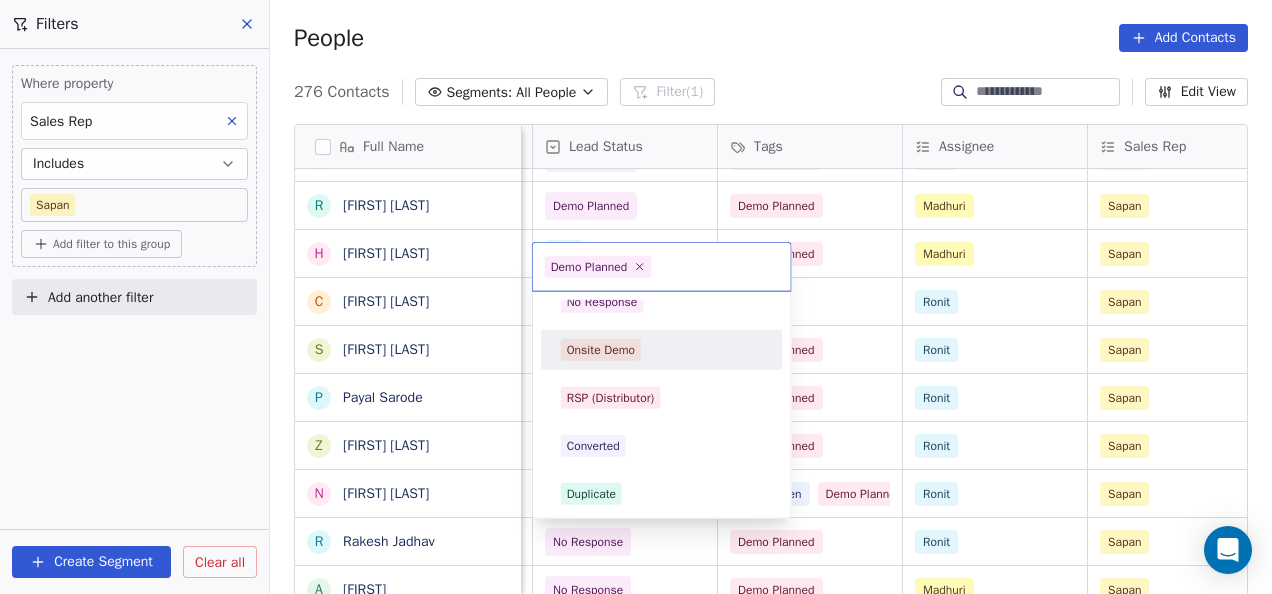 click on "Onsite Demo" at bounding box center [601, 350] 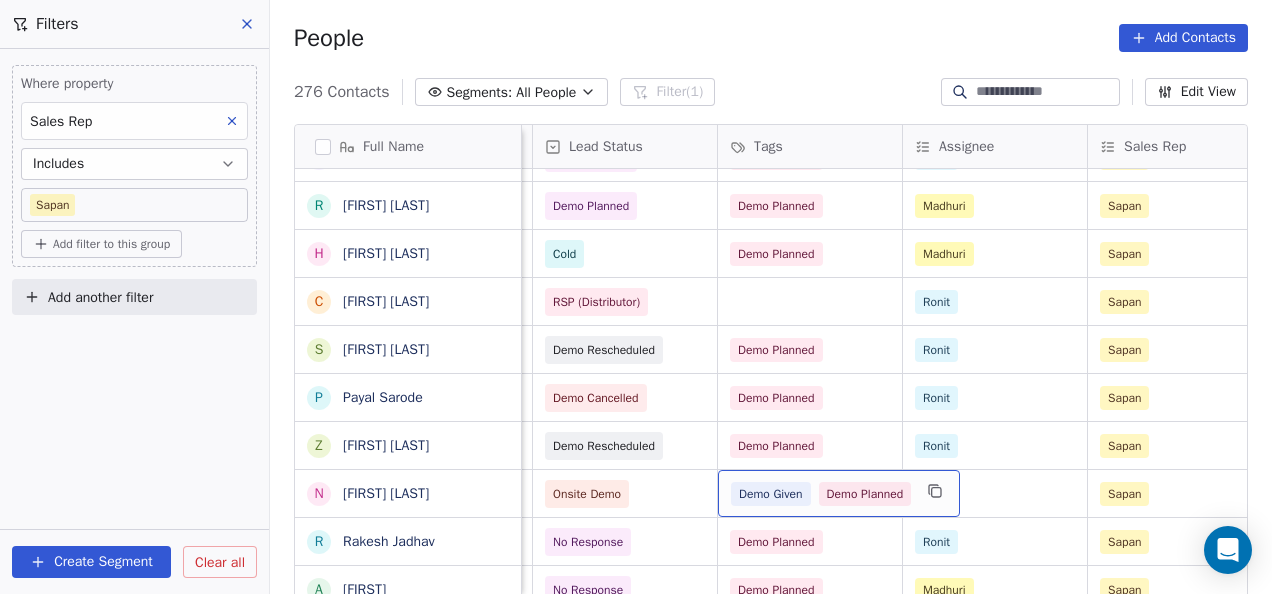 click on "Demo Planned" at bounding box center [865, 494] 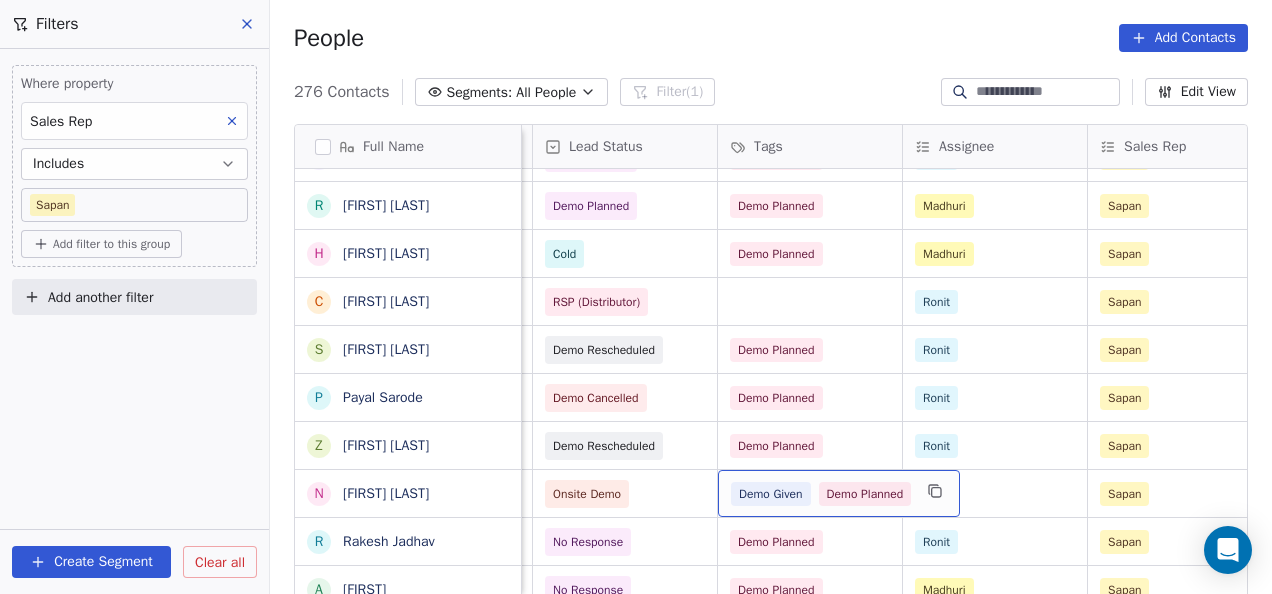 click on "Demo Planned" at bounding box center (865, 494) 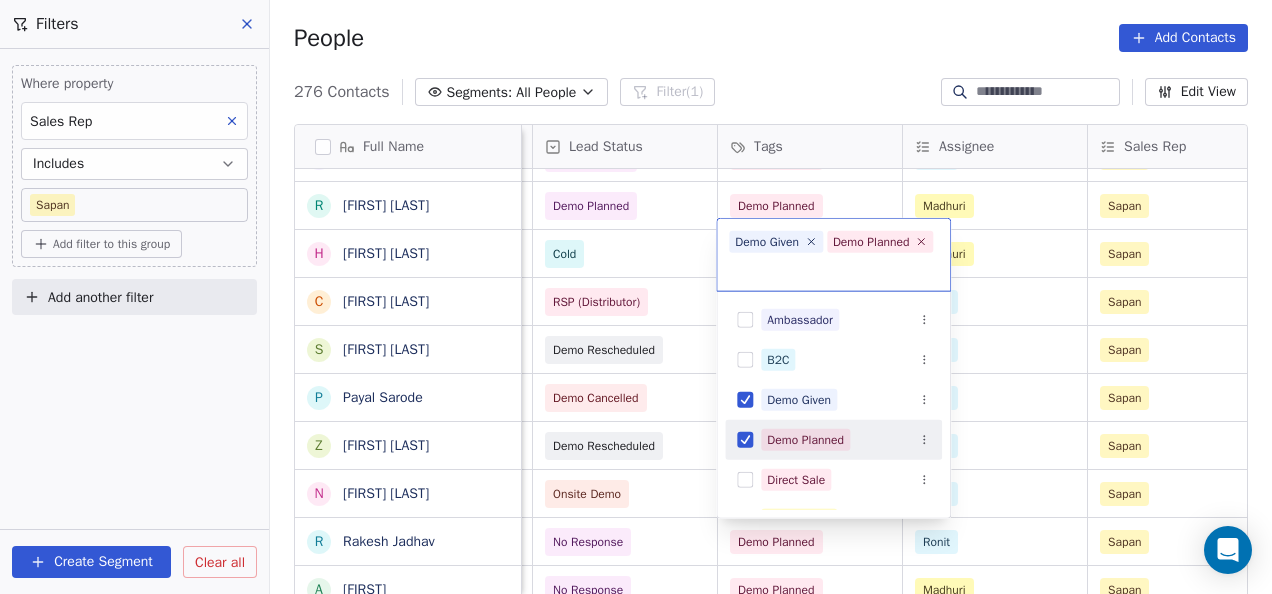 click at bounding box center [745, 440] 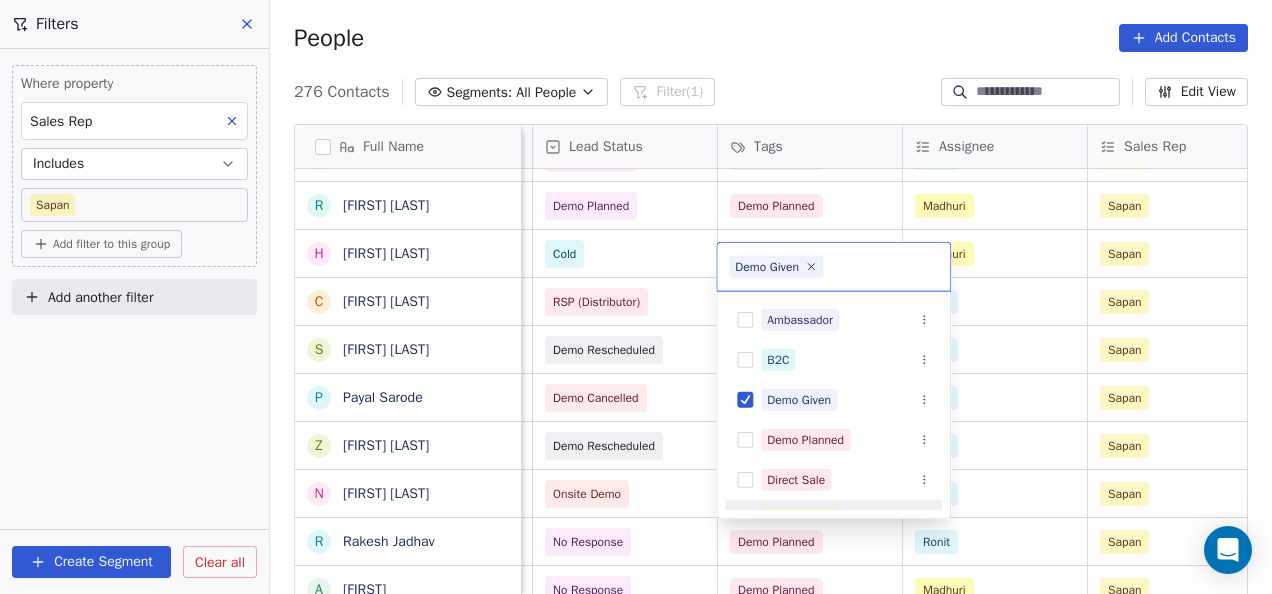 click on "On2Cook India Pvt. Ltd. Contacts People Marketing Workflows Campaigns Sales Pipelines Sequences Beta Tools Apps AI Agents Help & Support Filters Where property Sales Rep Includes [NAME] Add filter to this group Add another filter Create Segment Clear all People Add Contacts 276 Contacts Segments: All People Filter (1) Edit View Tag Add to Sequence Full Name A [FIRST] [LAST] A [FIRST] [LAST] D [FIRST] [LAST] R [FIRST] [LAST] S [FIRST] [LAST] A [FIRST] [LAST] S [FIRST] [LAST] P [FIRST] [LAST] R [FIRST] [LAST] B [FIRST] [LAST] R [FIRST] [LAST] A [FIRST] [LAST] S [FIRST] [LAST] V [FIRST] [LAST] G [FIRST] [LAST] A [FIRST] [LAST] V [FIRST] [LAST] S [FIRST] [LAST] [FIRST] [LAST] m [FIRST] [LAST] R [FIRST] [LAST] H [FIRST] [LAST] C [FIRST] [LAST] S [FIRST] [LAST] P [FIRST] [LAST] Z [FIRST] [LAST] N [FIRST] [LAST] R [FIRST] [LAST] A [FIRST] [LAST] A [FIRST] [LAST] B [FIRST] [LAST] R [FIRST] [LAST] m [FIRST] [LAST] V [FIRST] [LAST] C C M [FIRST] [LAST] [FIRST] [LAST] R [FIRST] [LAST] S [FIRST] [LAST] M [FIRST] [LAST] D [FIRST] [LAST] N [FIRST] [LAST] M [FIRST] [LAST] R K W A D u" at bounding box center (636, 297) 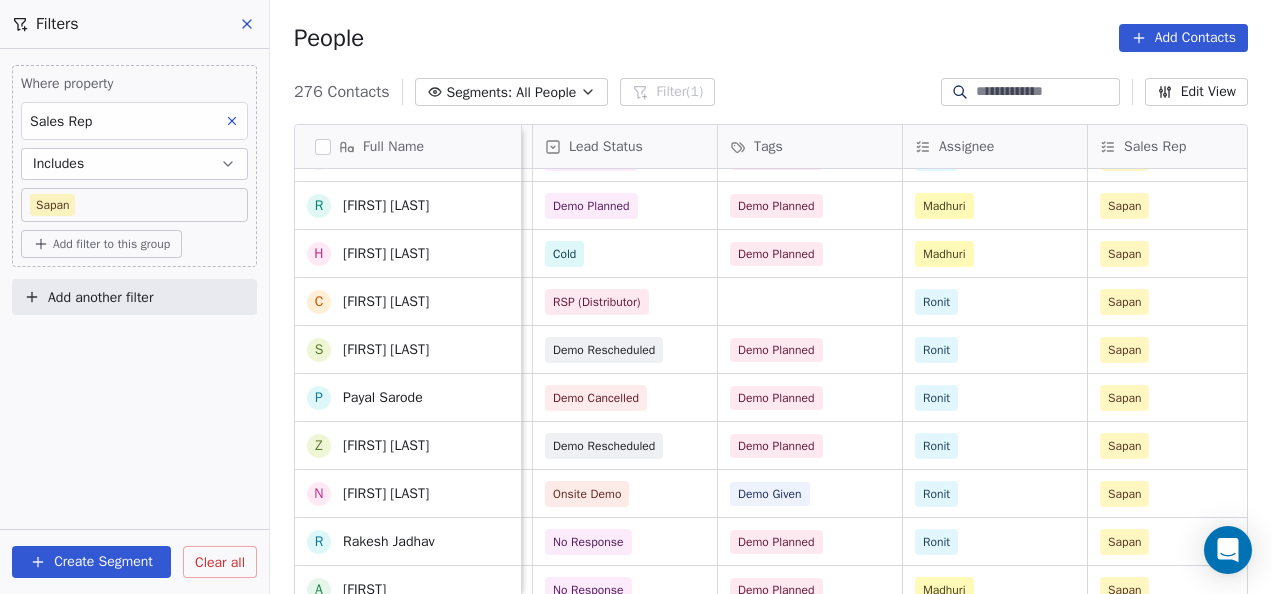 scroll, scrollTop: 1000, scrollLeft: 0, axis: vertical 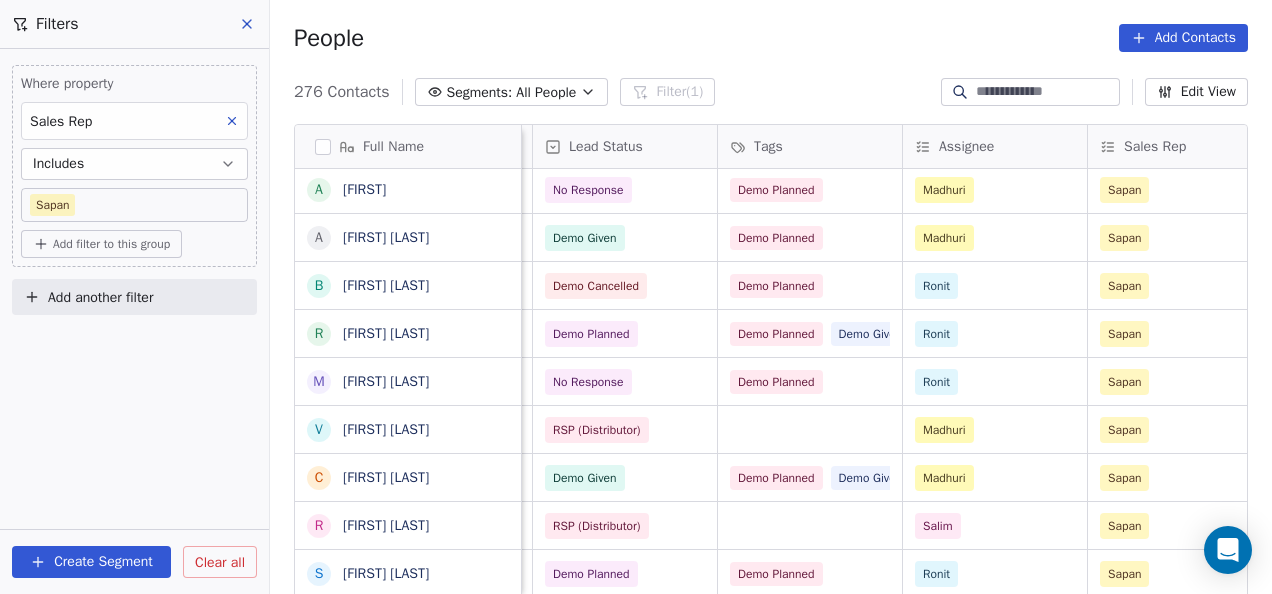 click on "Demo Planned" at bounding box center (810, 237) 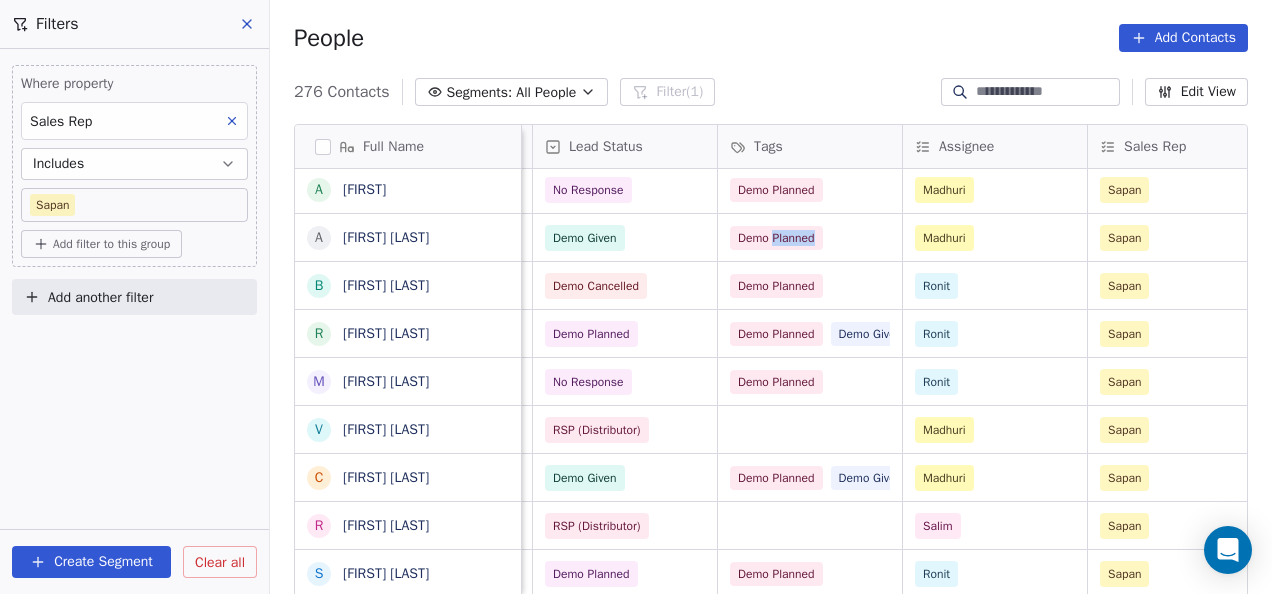 click on "Demo Planned" at bounding box center [776, 238] 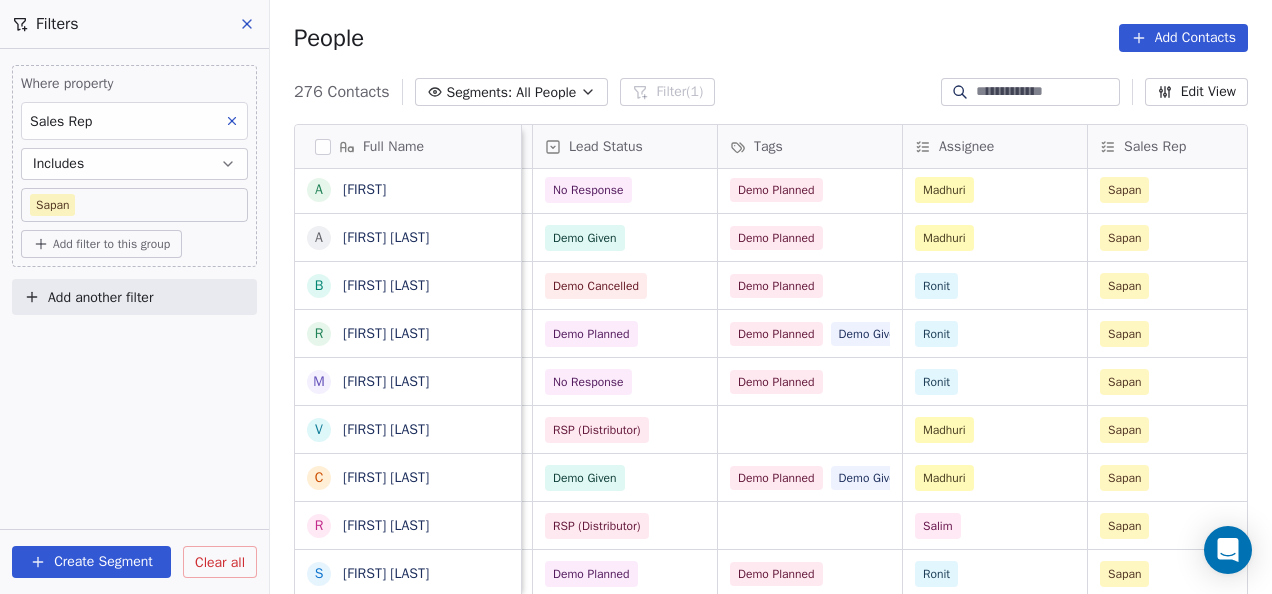 drag, startPoint x: 774, startPoint y: 240, endPoint x: 762, endPoint y: 241, distance: 12.0415945 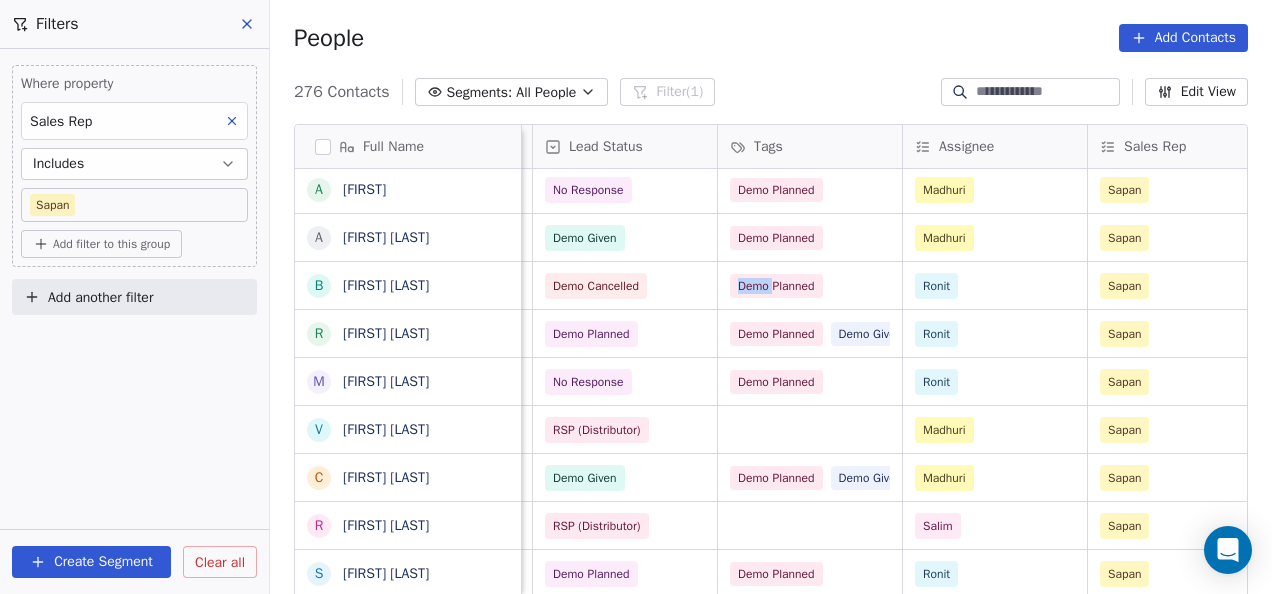 click on "Demo Planned" at bounding box center [776, 286] 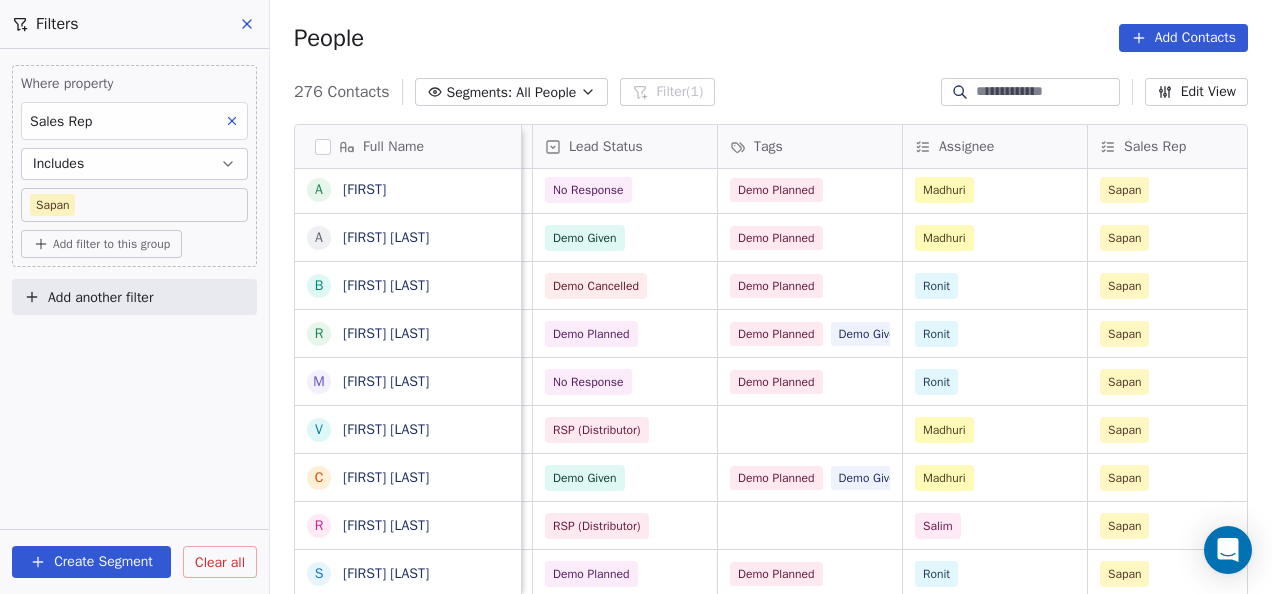 drag, startPoint x: 760, startPoint y: 285, endPoint x: 892, endPoint y: 273, distance: 132.54433 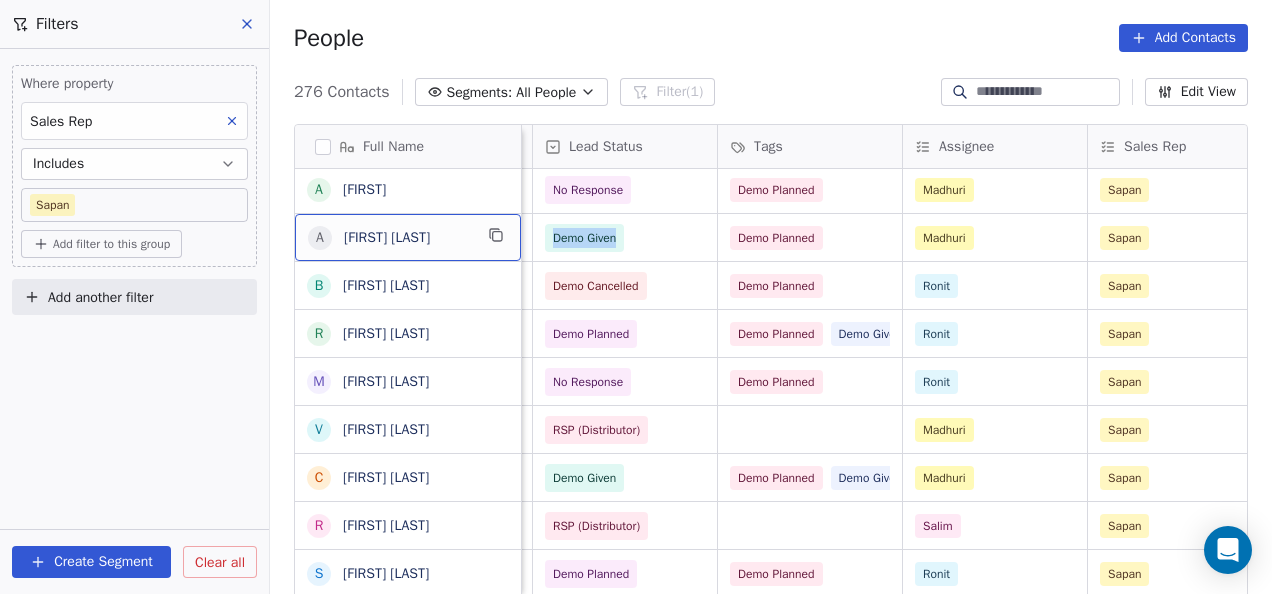 scroll, scrollTop: 6, scrollLeft: 0, axis: vertical 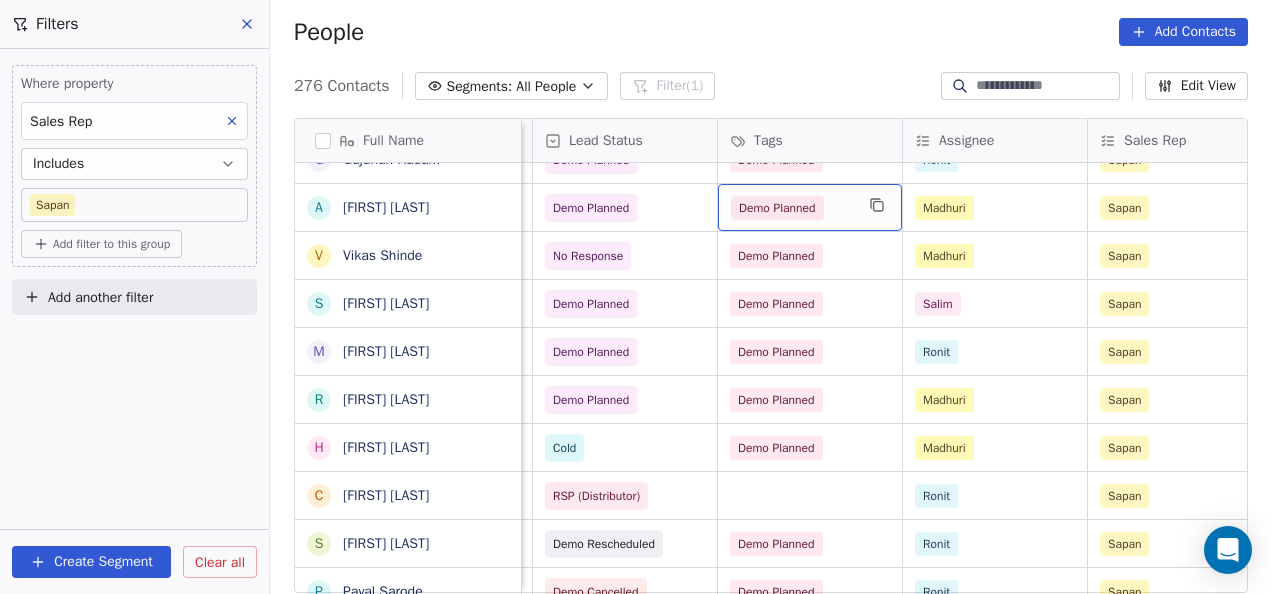 click on "Demo Planned" at bounding box center (810, 207) 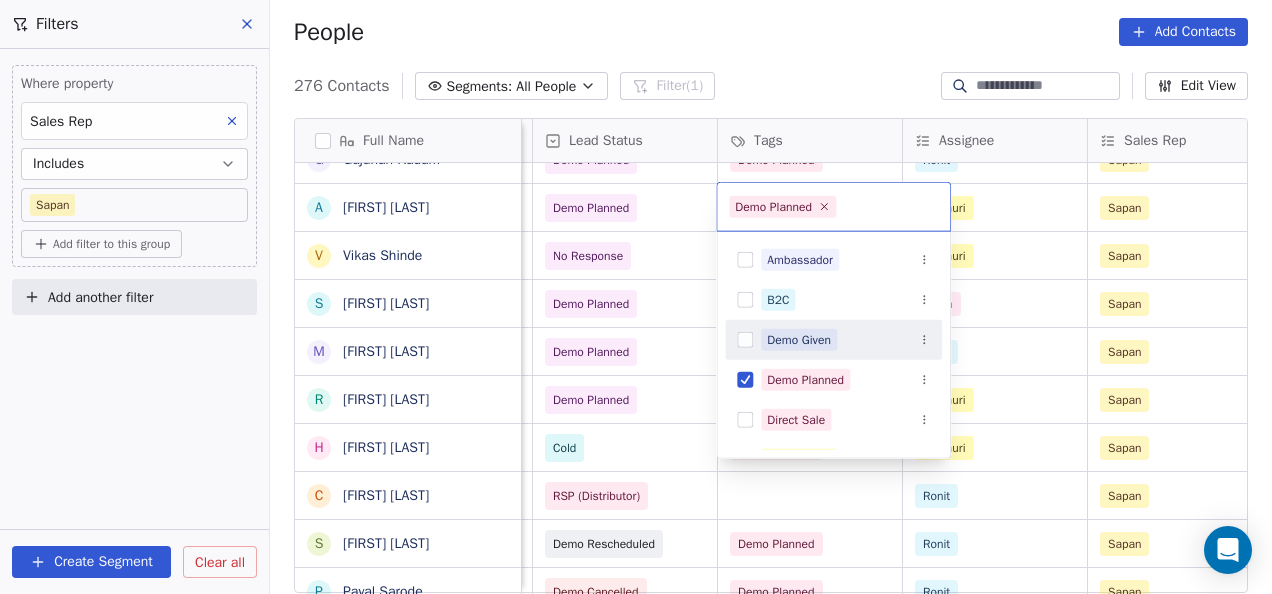 click on "Demo Given" at bounding box center (799, 340) 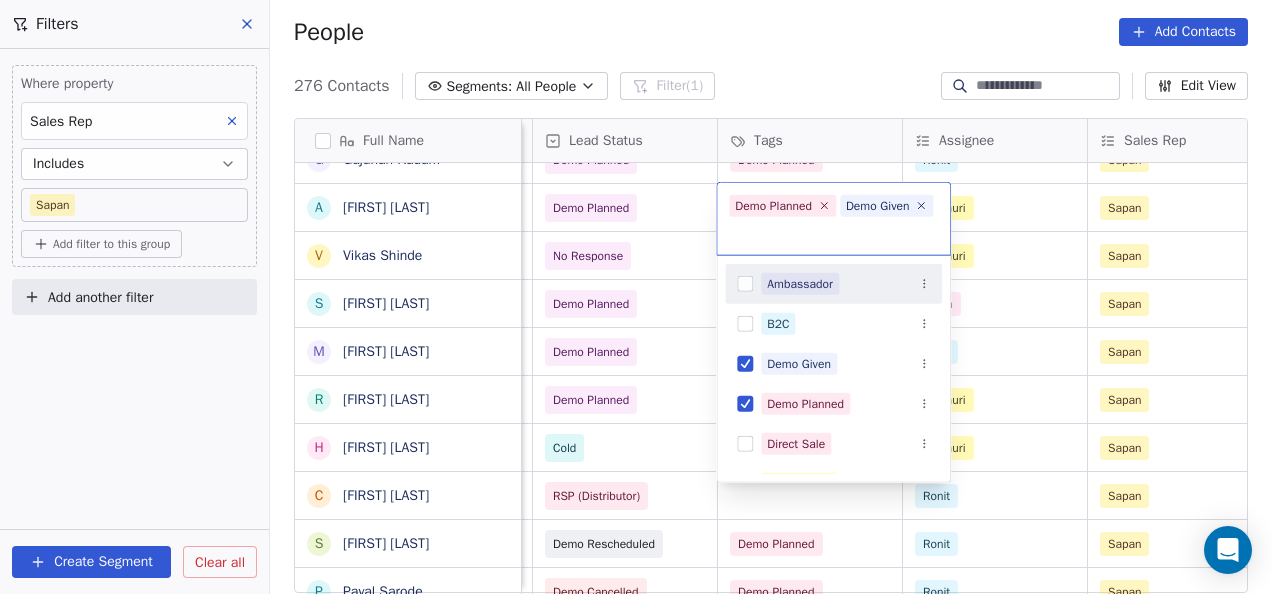 click on "On2Cook India Pvt. Ltd. Contacts People Marketing Workflows Campaigns Sales Pipelines Sequences Beta Tools Apps AI Agents Help & Support Filters Where property Sales Rep Includes Sapan Add filter to this group Add another filter Create Segment Clear all People Add Contacts 276 Contacts Segments: All People Filter (1) Edit View Tag Add to Sequence Full Name A Anand Test neww A Avinash muni D Drupal Breaktime R Rahul Dhyani S Sunny Bhalerao A Ankit nandal S Swati D Patel P Priyadarshini R Rahul Kamble B Bhushan Prasad R Raaghu A Ankur Gavande S Sunil Mourya V Vijay Aryan G Gajanan Kadam A Anzar Younus V Vikas Shinde S Swapnil Raje Khot m madhan kumararan R Raghavender samavedam H Hameed k C Chetan Thacker S Shafi Farooqui P Payal Sarode Z Zuber Jamotar N Nilesh Bhai R Rakesh Jadhav A Ashraf A Anil Kumar B Bhaskar dadhich R Ritesh Agarwal m manish mandora V Vivek Shukla C C M Jaiswal Pardeshi R Ronak Vohra S Samir Mahetar M Manish Trivedi D Deepak Pardasani N Nitin Bhanusali M Mubashir khan R K" at bounding box center (636, 297) 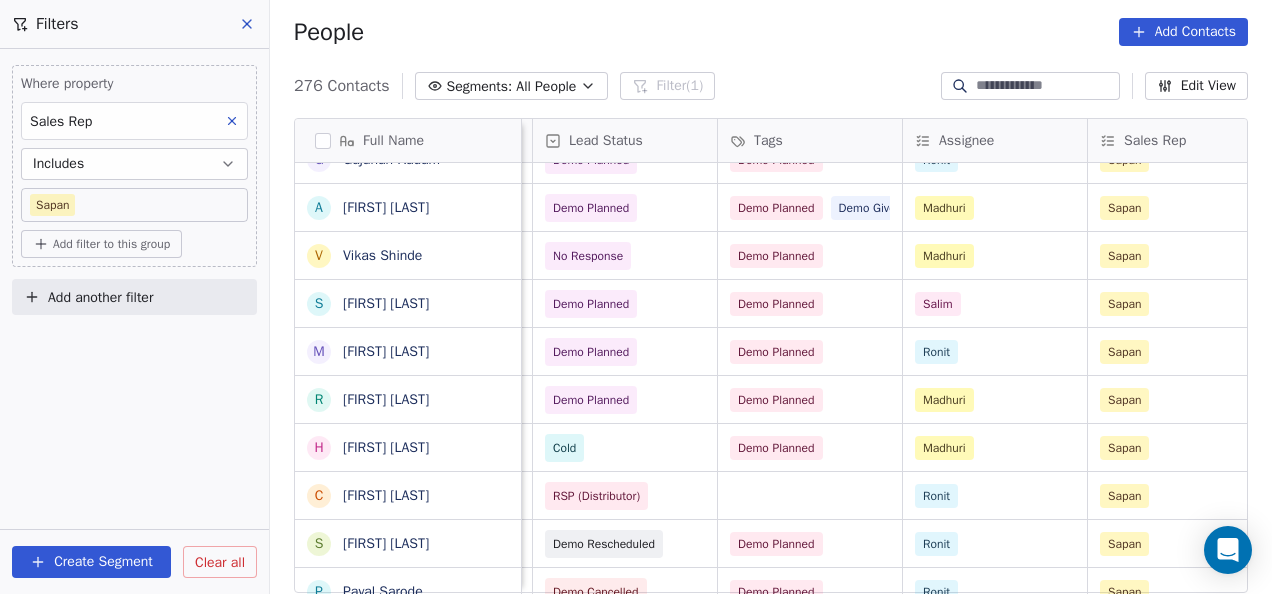 scroll, scrollTop: 694, scrollLeft: 0, axis: vertical 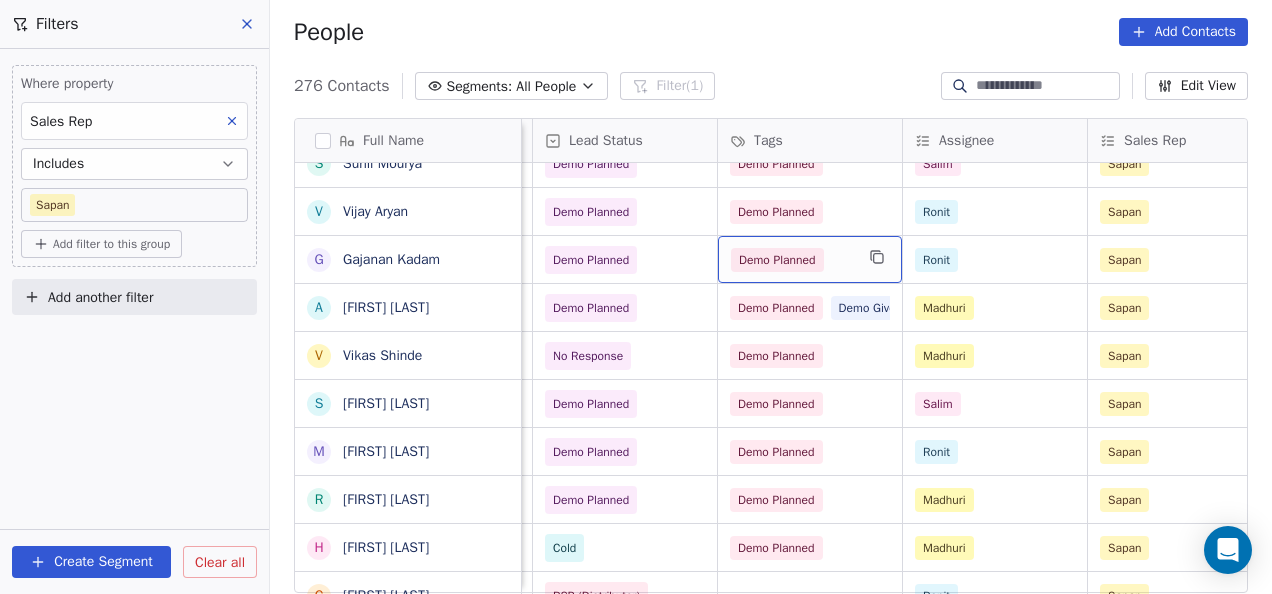 click on "Demo Planned" at bounding box center (810, 259) 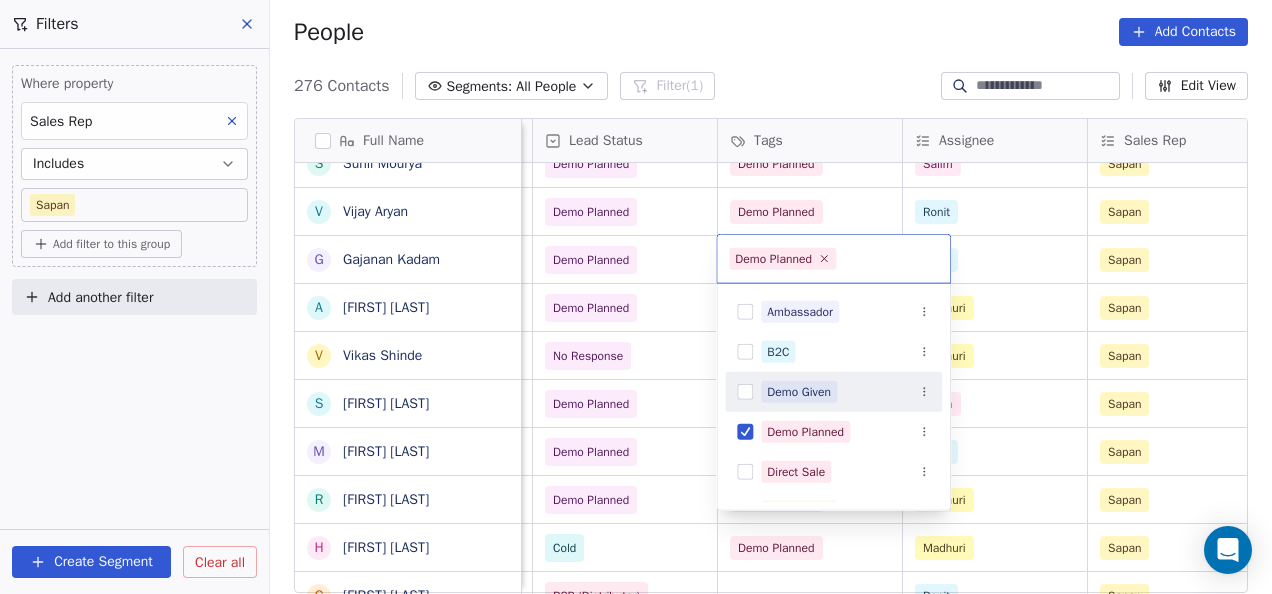 click on "Demo Given" at bounding box center [799, 392] 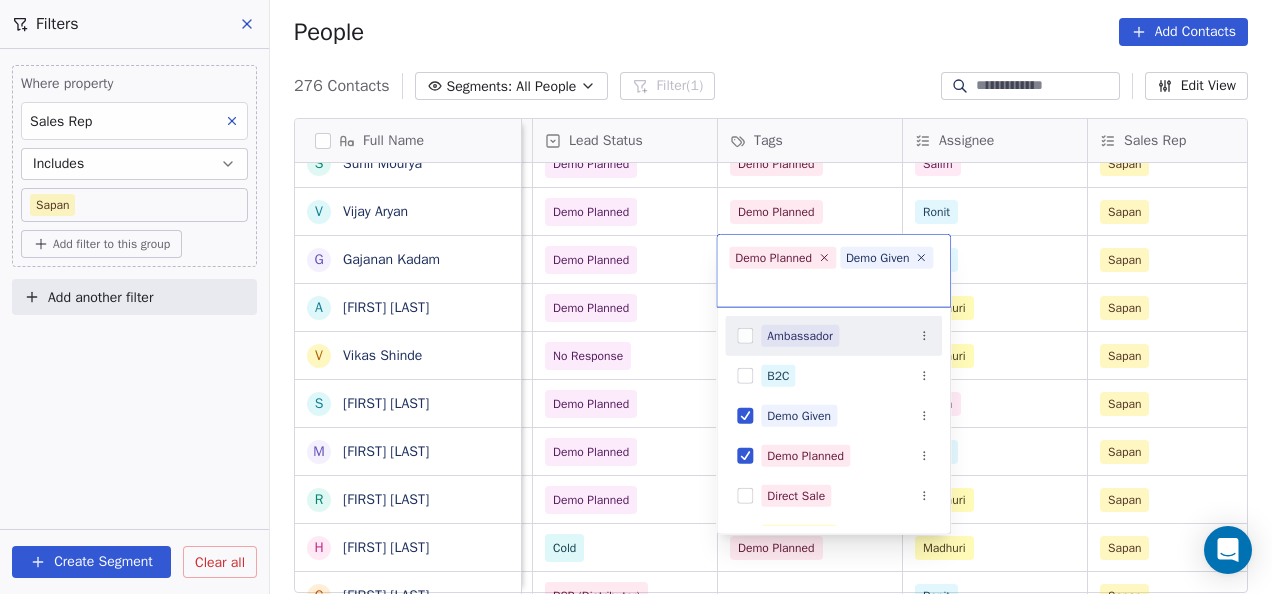click on "Location Lead Source Created Date IST Whastapp Message Lead Status Tags Assignee Sales Rep Website zomato link Last Activity Date IST" at bounding box center (636, 297) 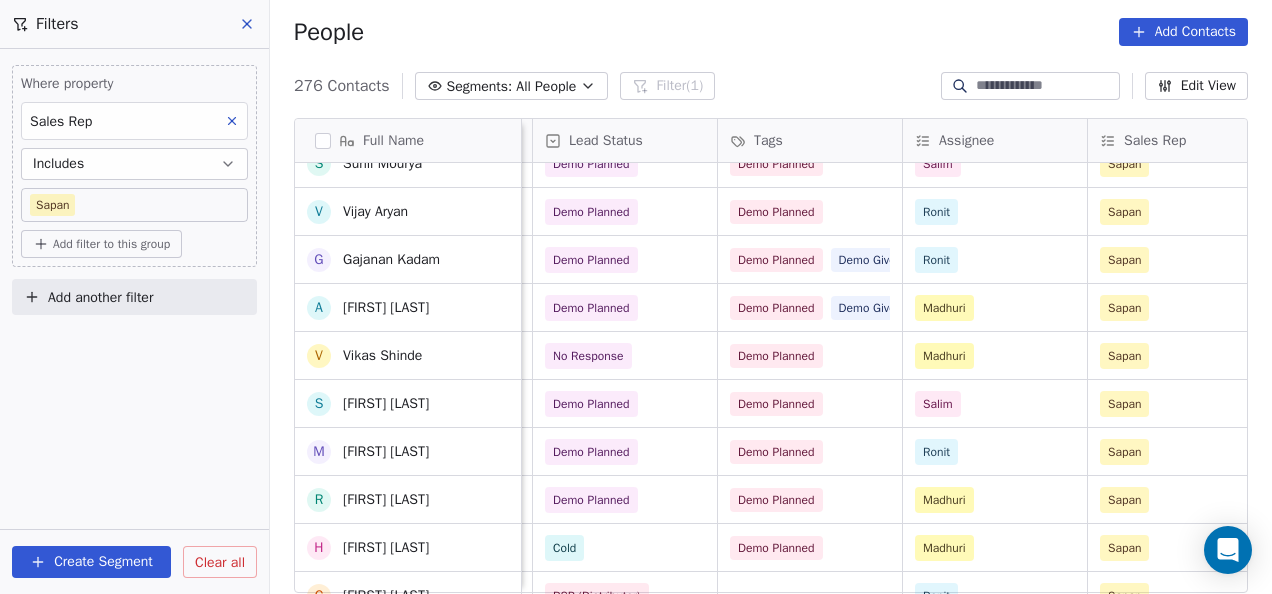 scroll, scrollTop: 700, scrollLeft: 0, axis: vertical 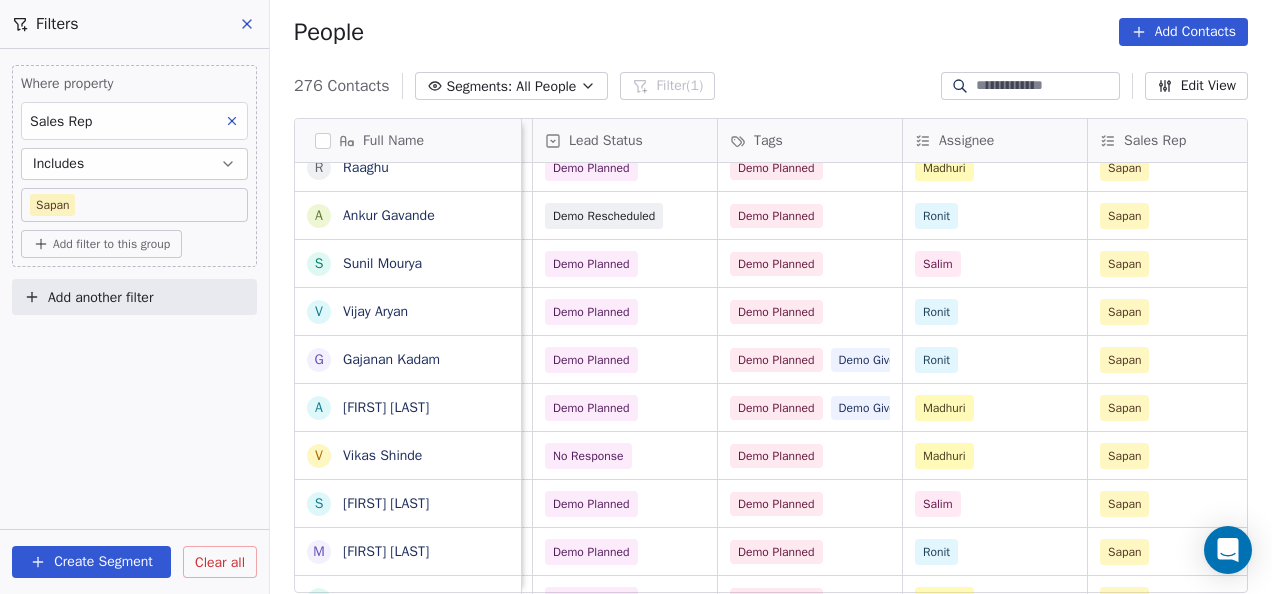 click on "Demo Planned" at bounding box center (810, 551) 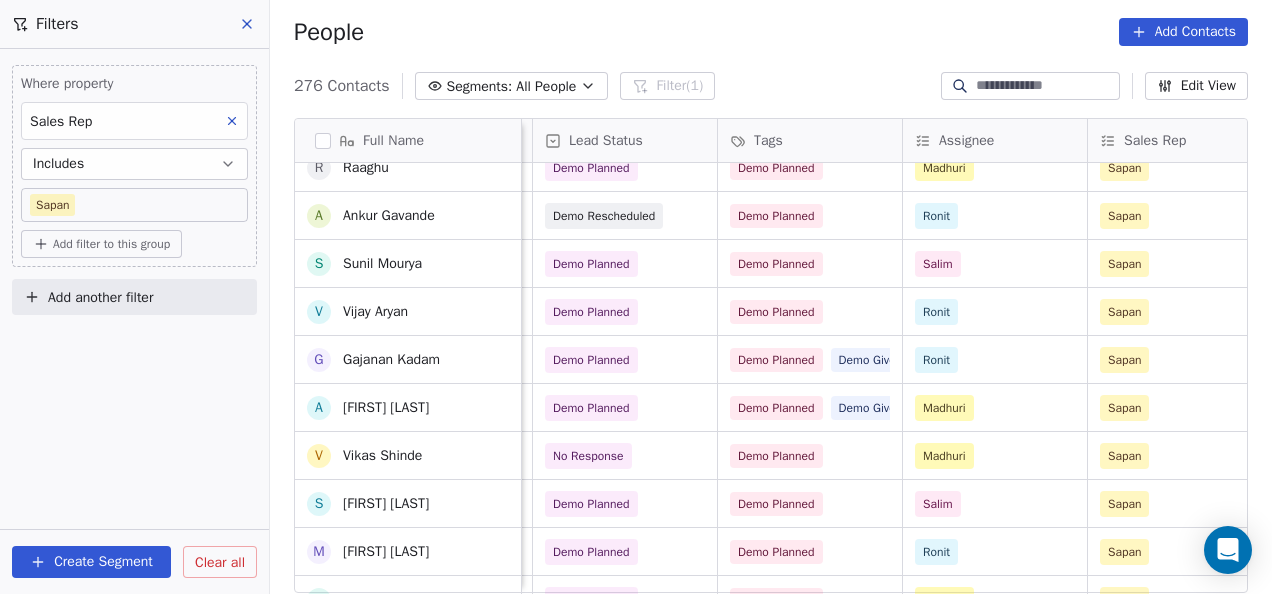 scroll, scrollTop: 600, scrollLeft: 0, axis: vertical 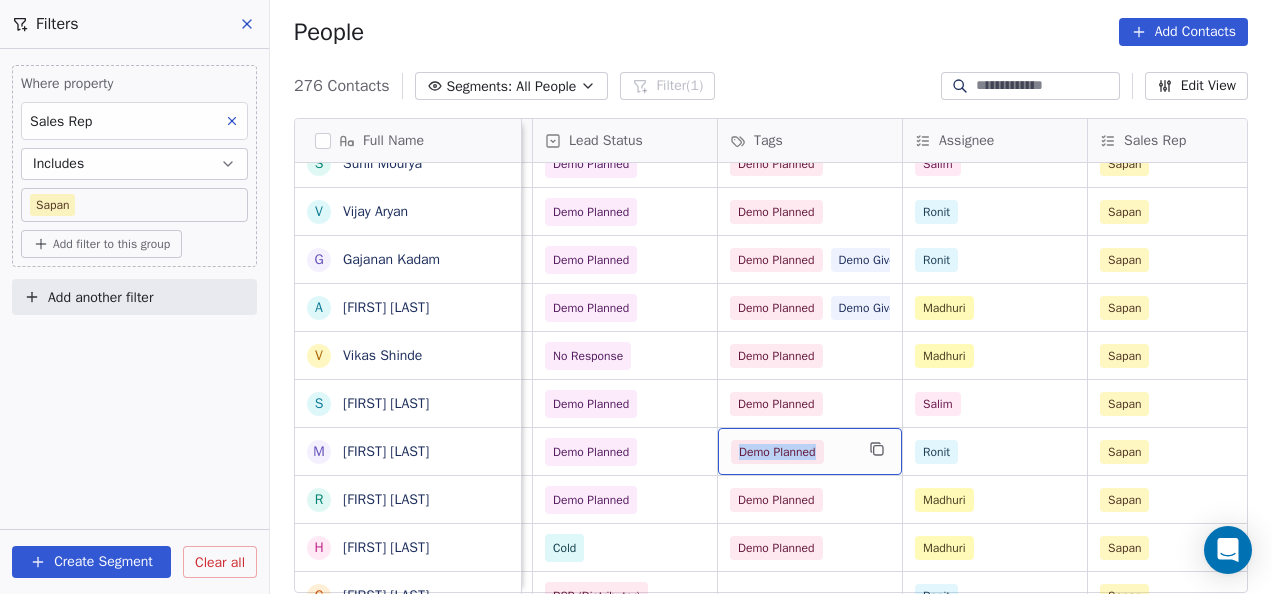 click on "Demo Planned" at bounding box center (810, 451) 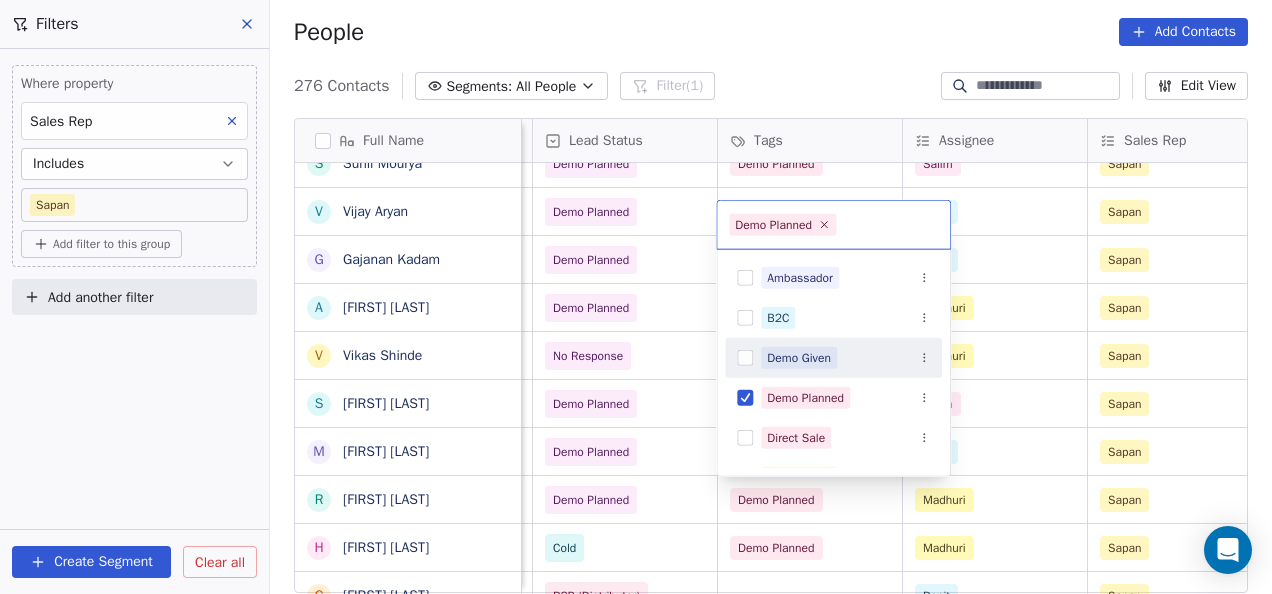 click on "Demo Given" at bounding box center (799, 358) 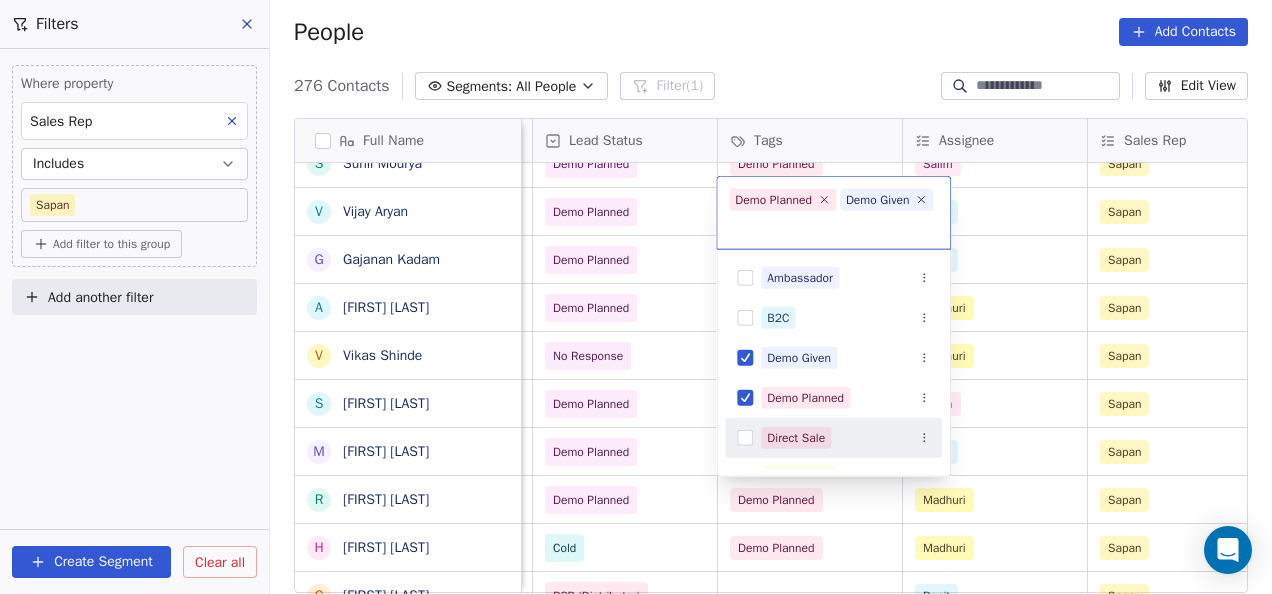 click on "Location Lead Source Created Date IST Whastapp Message Lead Status Tags Assignee Sales Rep Website zomato link Last Activity Date IST" at bounding box center (636, 297) 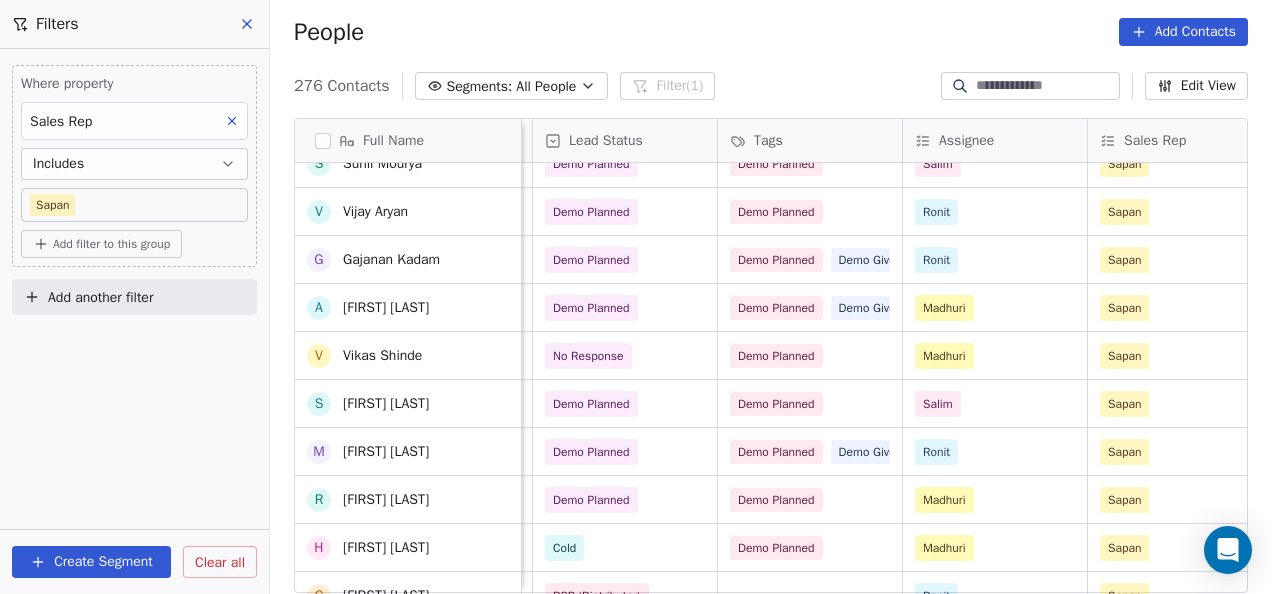 scroll, scrollTop: 500, scrollLeft: 0, axis: vertical 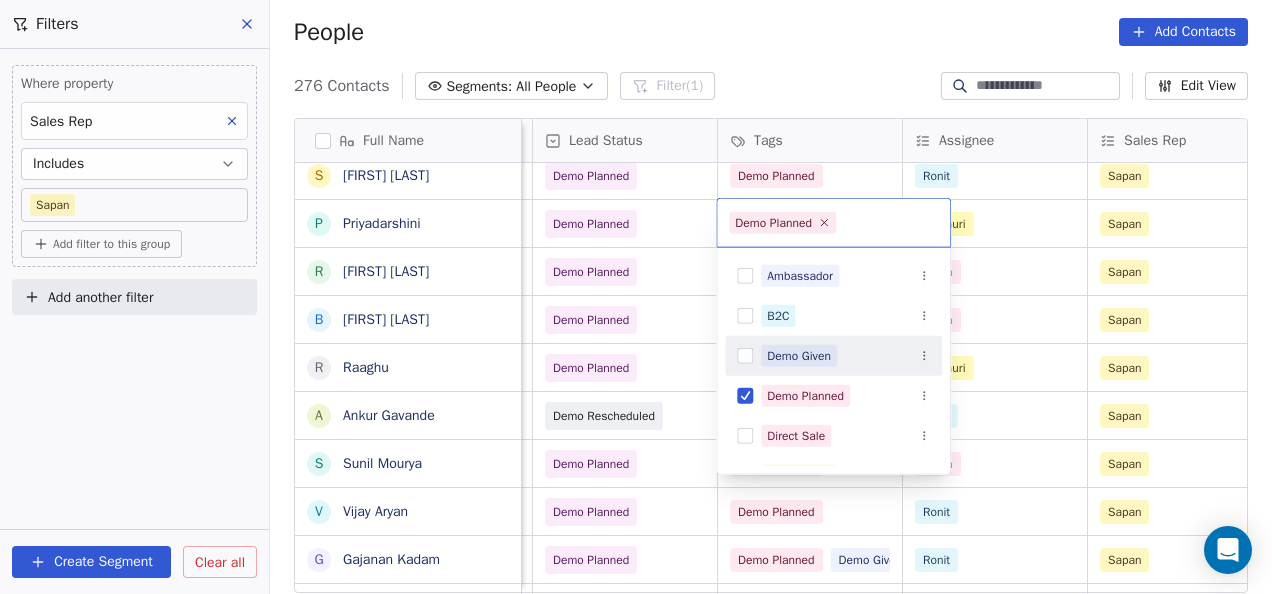 click on "Demo Given" at bounding box center (799, 356) 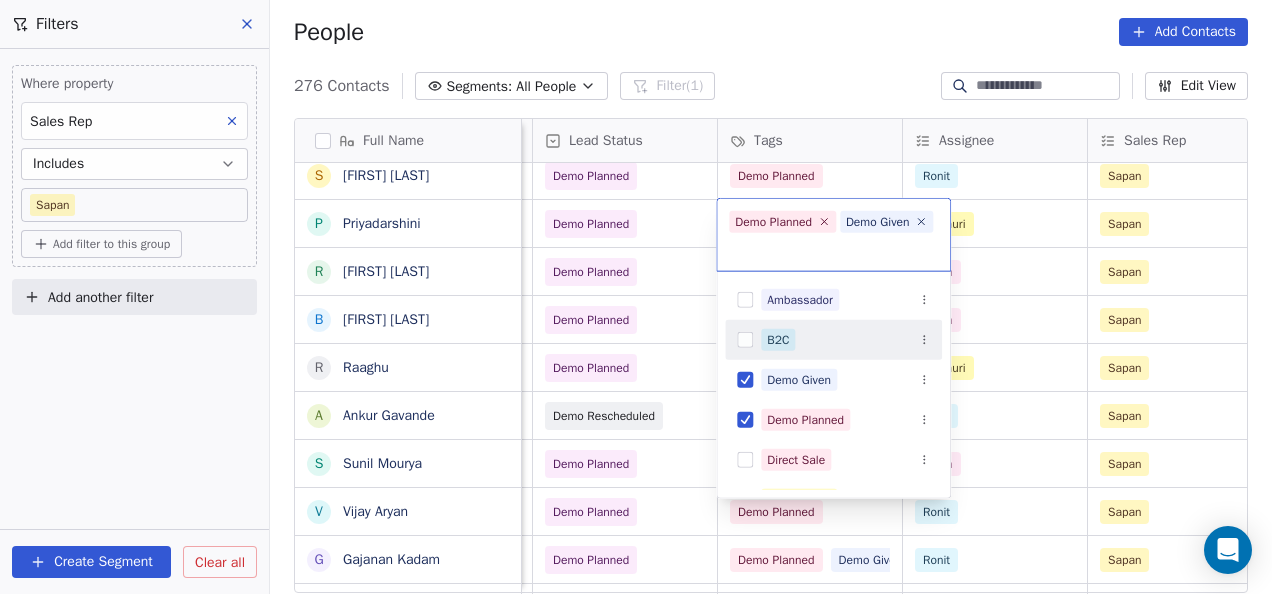 click on "On2Cook India Pvt. Ltd. Contacts People Marketing Workflows Campaigns Sales Pipelines Sequences Beta Tools Apps AI Agents Help & Support Filters Where property Sales Rep Includes [NAME] Add filter to this group Add another filter Create Segment Clear all People Add Contacts 276 Contacts Segments: All People Filter (1) Edit View Tag Add to Sequence Full Name A [FIRST] [LAST] A [FIRST] [LAST] D [FIRST] [LAST] R [FIRST] [LAST] S [FIRST] [LAST] A [FIRST] [LAST] S [FIRST] [LAST] P [FIRST] [LAST] R [FIRST] [LAST] B [FIRST] [LAST] R [FIRST] [LAST] A [FIRST] [LAST] S [FIRST] [LAST] V [FIRST] [LAST] G [FIRST] [LAST] A [FIRST] [LAST] V [FIRST] [LAST] S [FIRST] [LAST] [FIRST] [LAST] m [FIRST] [LAST] R [FIRST] [LAST] H [FIRST] [LAST] C [FIRST] [LAST] S [FIRST] [LAST] P [FIRST] [LAST] Z [FIRST] [LAST] N [FIRST] [LAST] R [FIRST] [LAST] A [FIRST] [LAST] A [FIRST] [LAST] Location Lead Source Created Date IST Whastapp Message Lead Status Tags Assignee" at bounding box center (636, 297) 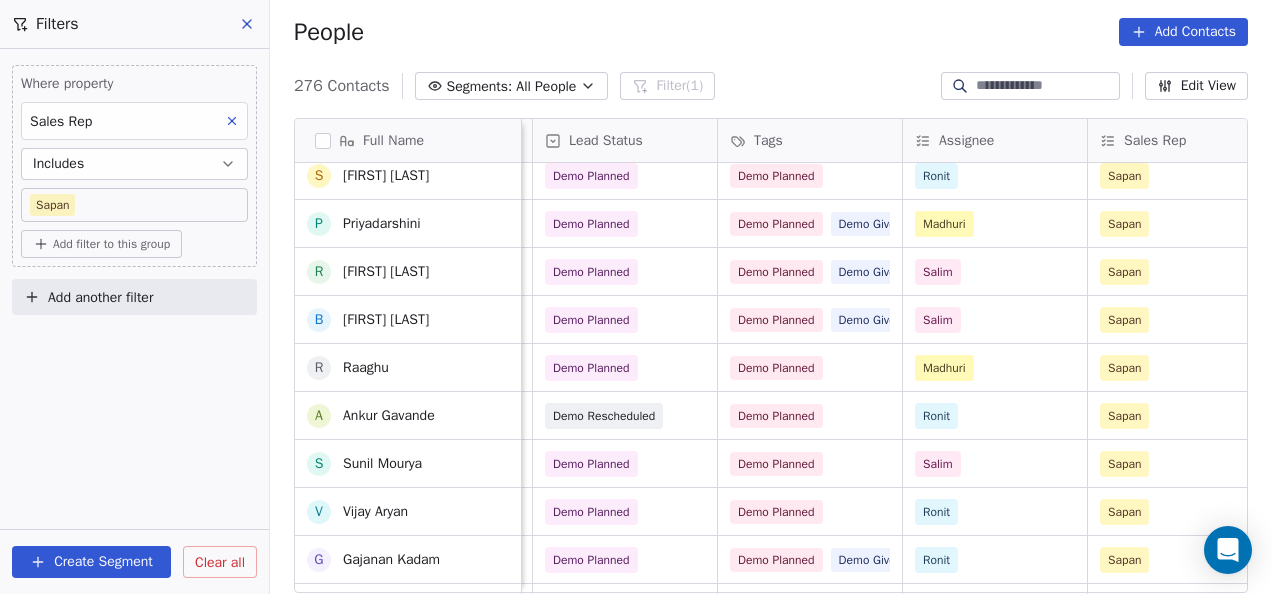 scroll, scrollTop: 200, scrollLeft: 0, axis: vertical 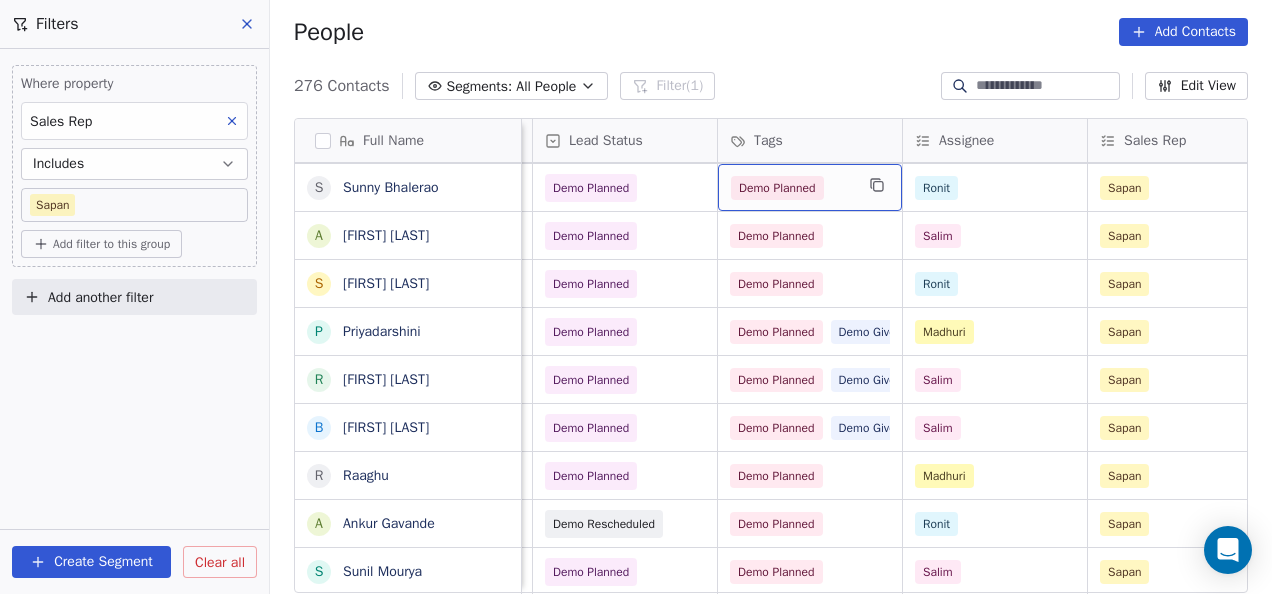 click on "Demo Planned" at bounding box center (810, 187) 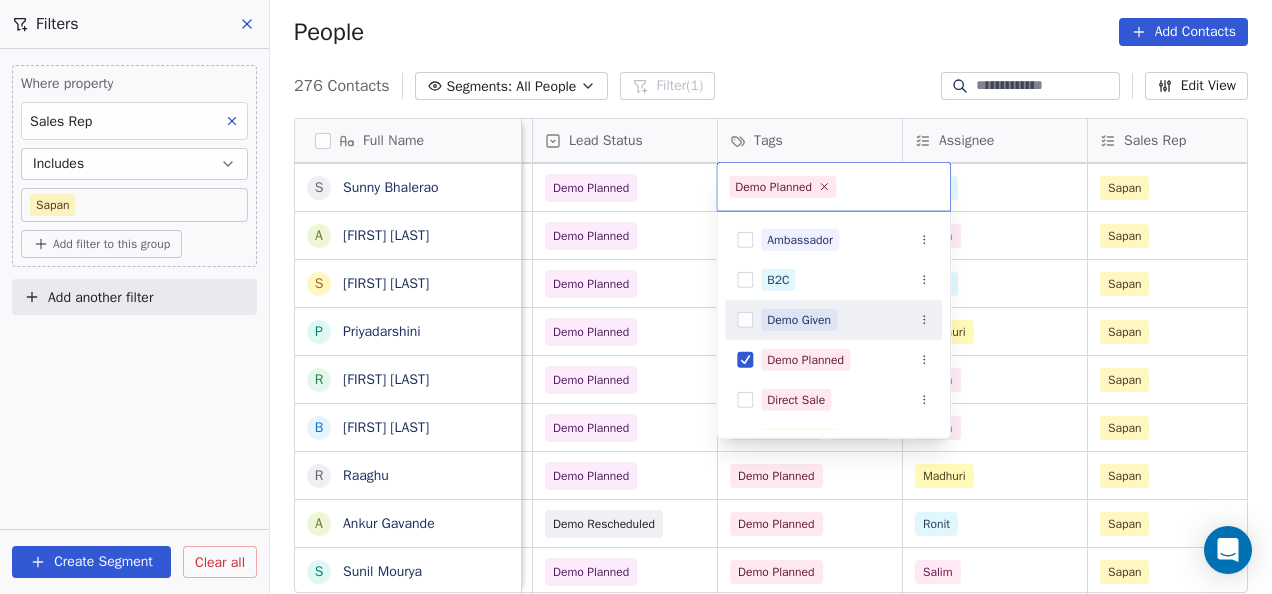 click on "Demo Given" at bounding box center [799, 320] 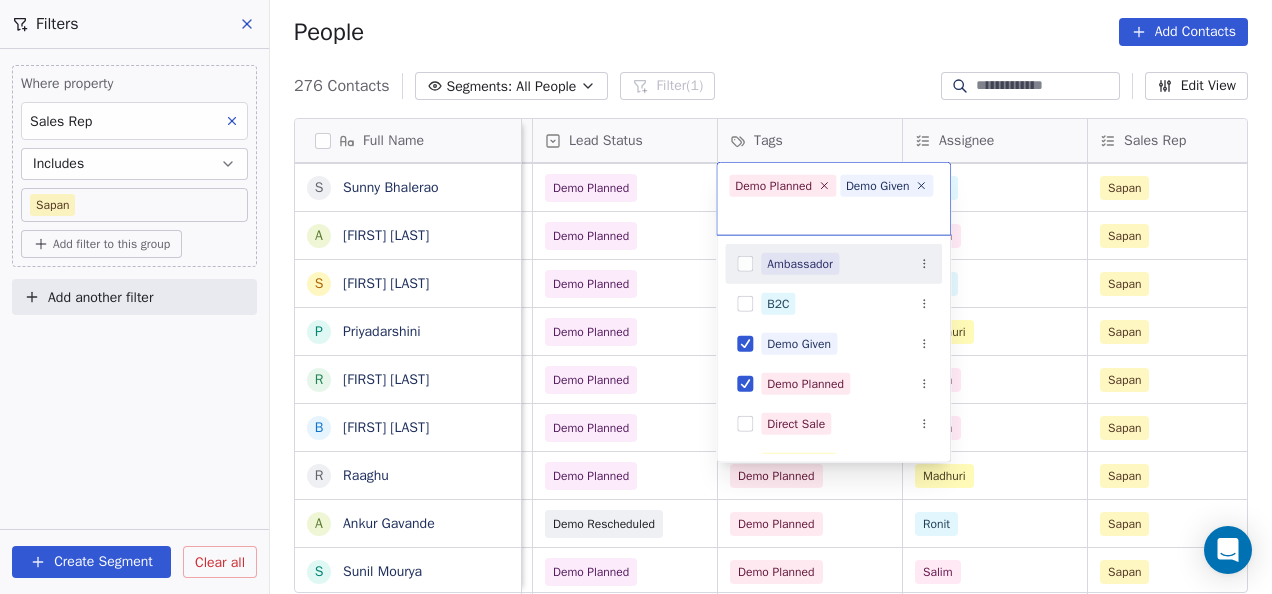 click on "Location Lead Source Created Date IST Whastapp Message Lead Status Tags Assignee Sales Rep Website zomato link Last Activity Date IST" at bounding box center (636, 297) 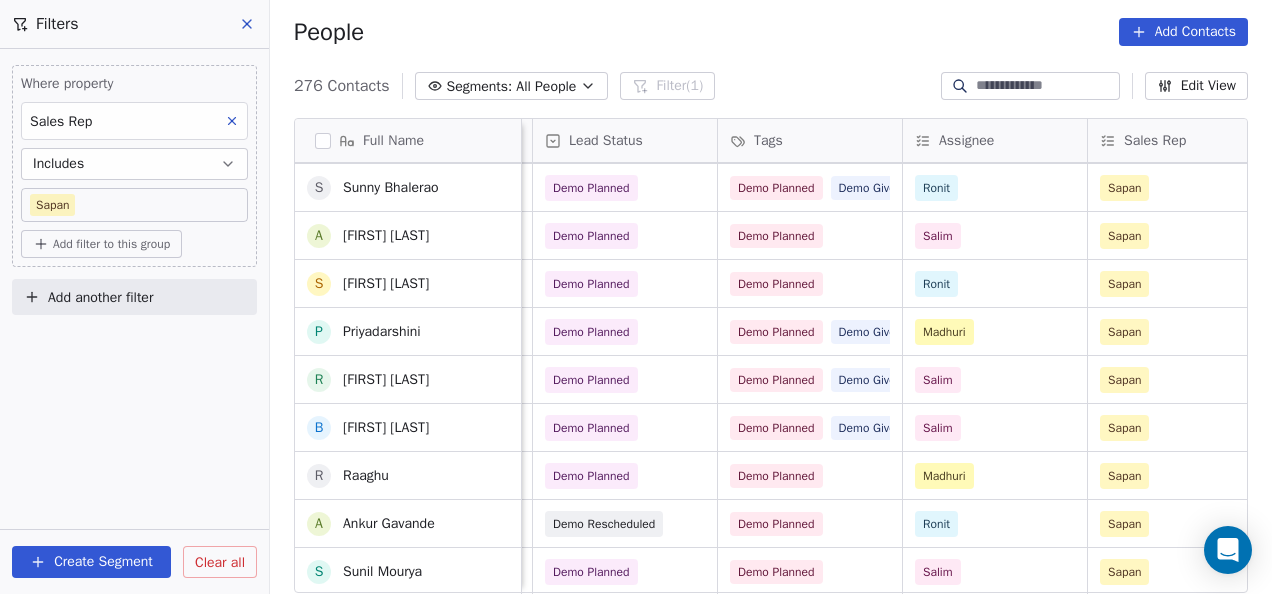 scroll, scrollTop: 0, scrollLeft: 0, axis: both 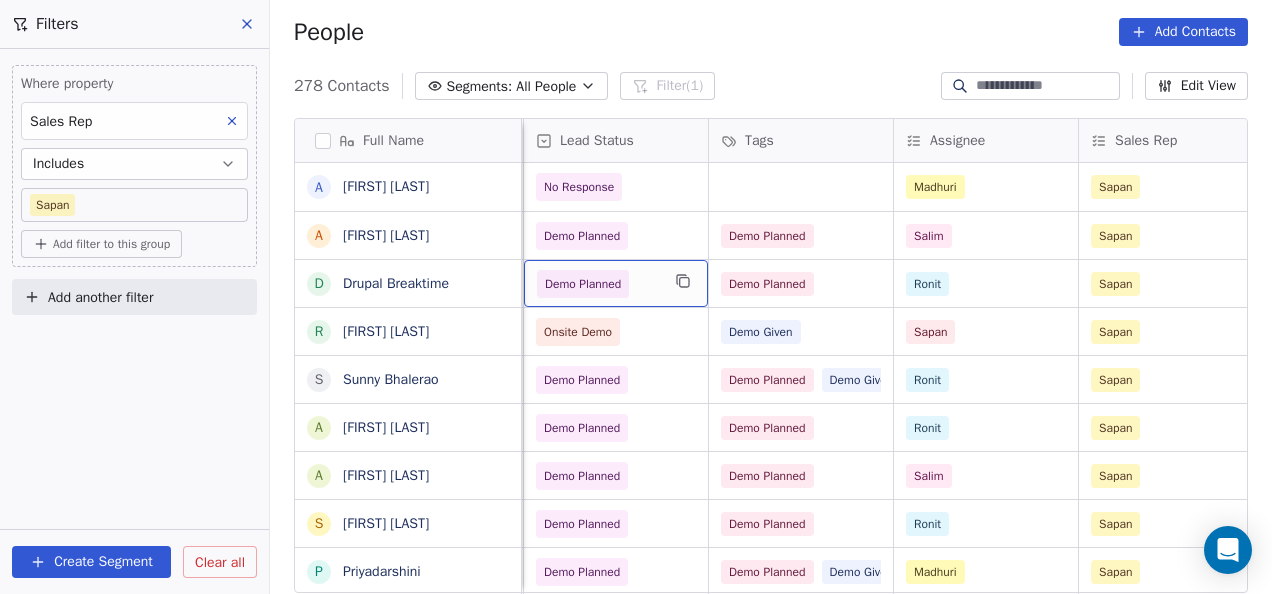 click on "Demo Planned" at bounding box center (598, 284) 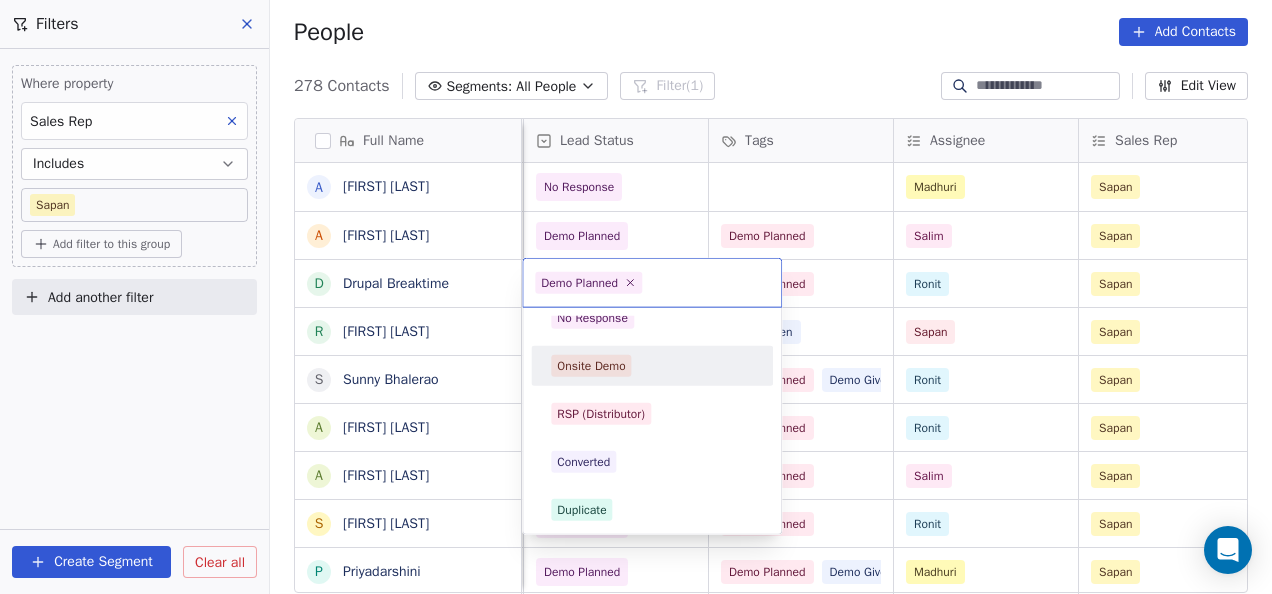 click on "Onsite Demo" at bounding box center (591, 366) 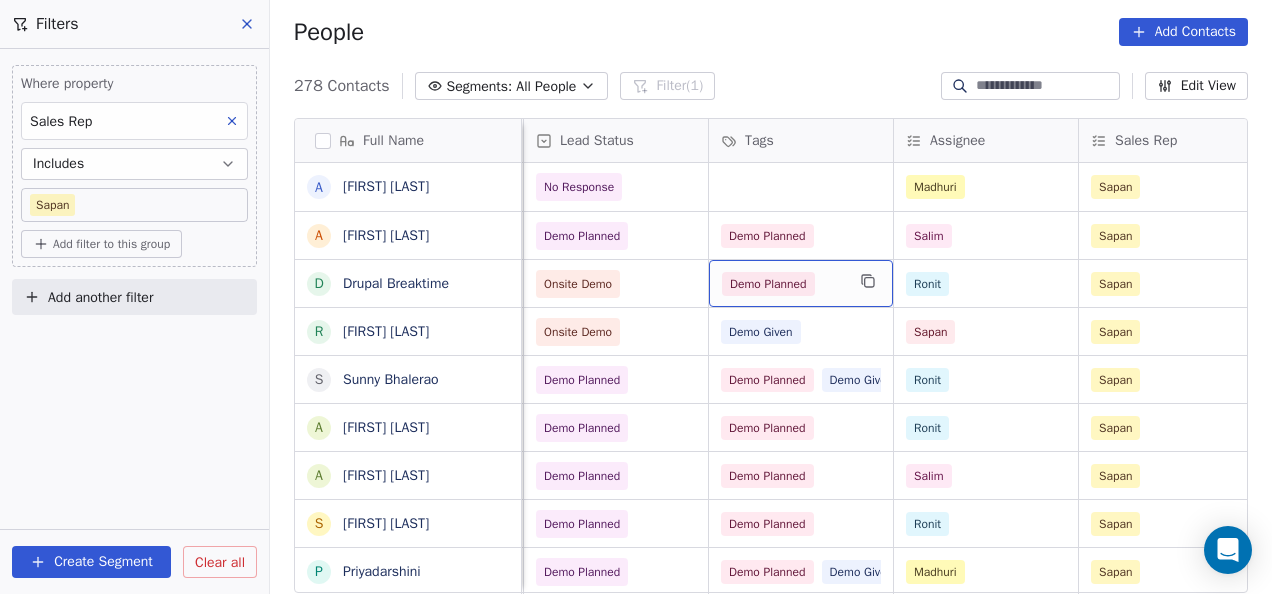 click on "Demo Planned" at bounding box center [783, 284] 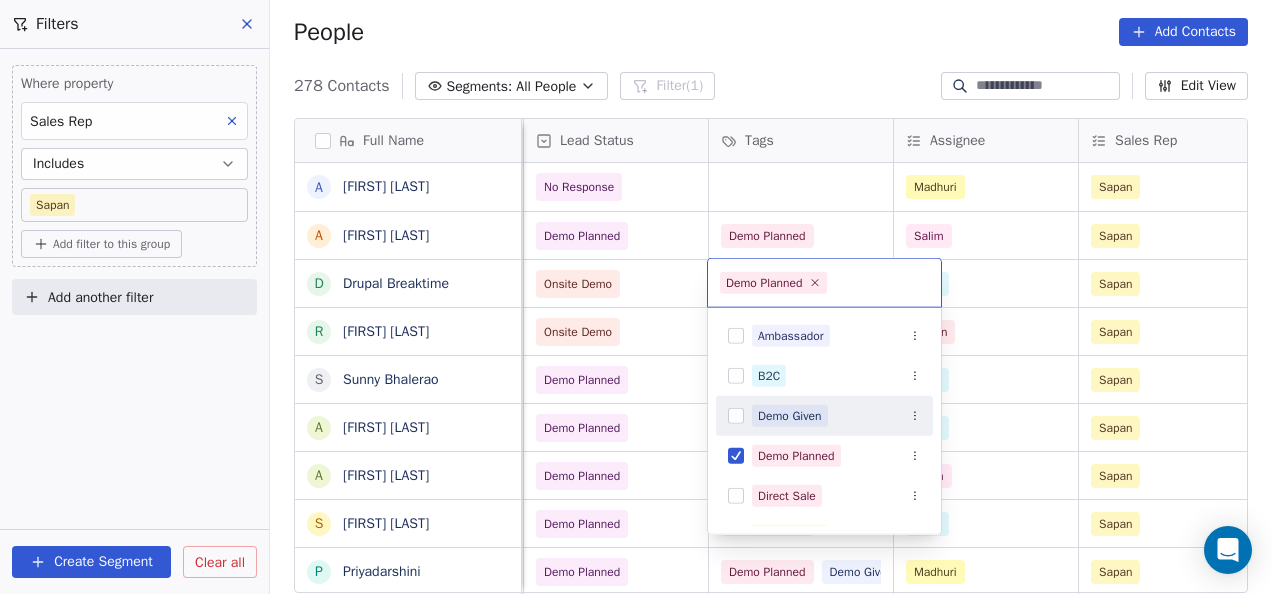 click on "Demo Given" at bounding box center [790, 416] 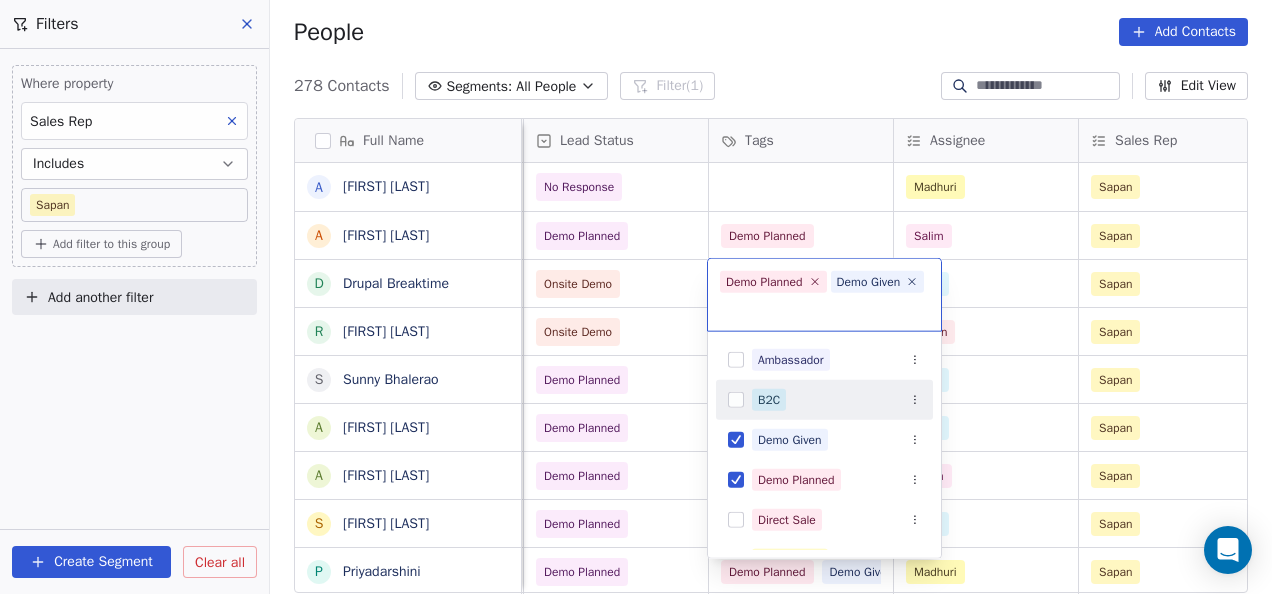 click on "On2Cook India Pvt. Ltd. Contacts People Marketing Workflows Campaigns Sales Pipelines Sequences Beta Tools Apps AI Agents Help & Support Filters Where property Sales Rep Includes Sapan Add filter to this group Add another filter Create Segment Clear all People Add Contacts 278 Contacts Segments: All People Filter (1) Edit View Tag Add to Sequence Full Name A Anand Test neww A Avinash muni D Drupal Breaktime R Rahul Dhyani S Sunny Bhalerao a ayaan shaikh A Ankit nandal S Swati D Patel P Priyadarshini R Rahul Kamble B Bhushan Prasad R Raaghu A Ankur Gavande S Sunil Mourya V Vijay Aryan G Gajanan Kadam A Anzar Younus V Vikas Shinde S Swapnil Raje Khot m madhan kumararan R Raghavender samavedam H Hameed k C Chetan Thacker S Shafi Farooqui P Payal Sarode Z Zuber Jamotar N Nilesh Bhai R Rakesh Jadhav A Ashraf Location Lead Source Created Date IST Whastapp Message Lead Status Tags Assignee Sales Rep Website zomato link Last Activity Date IST Meta Aug 07, 2025 04:23 PM No Response [FIRST] [LAST] Website" at bounding box center (636, 297) 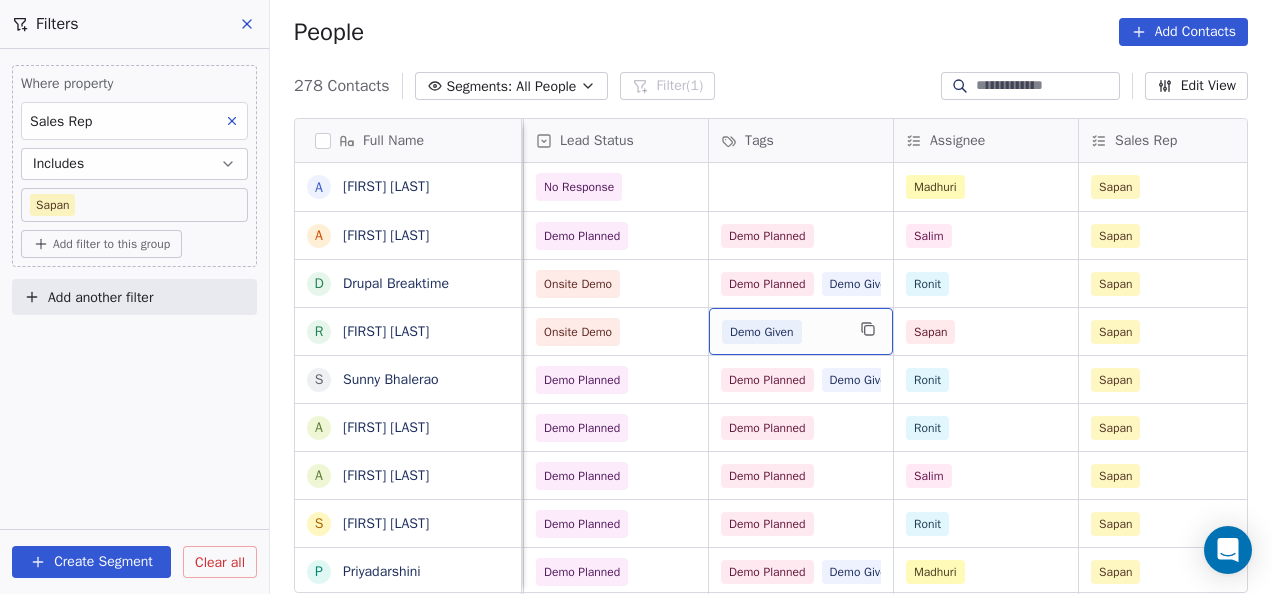 click on "Demo Given" at bounding box center [783, 332] 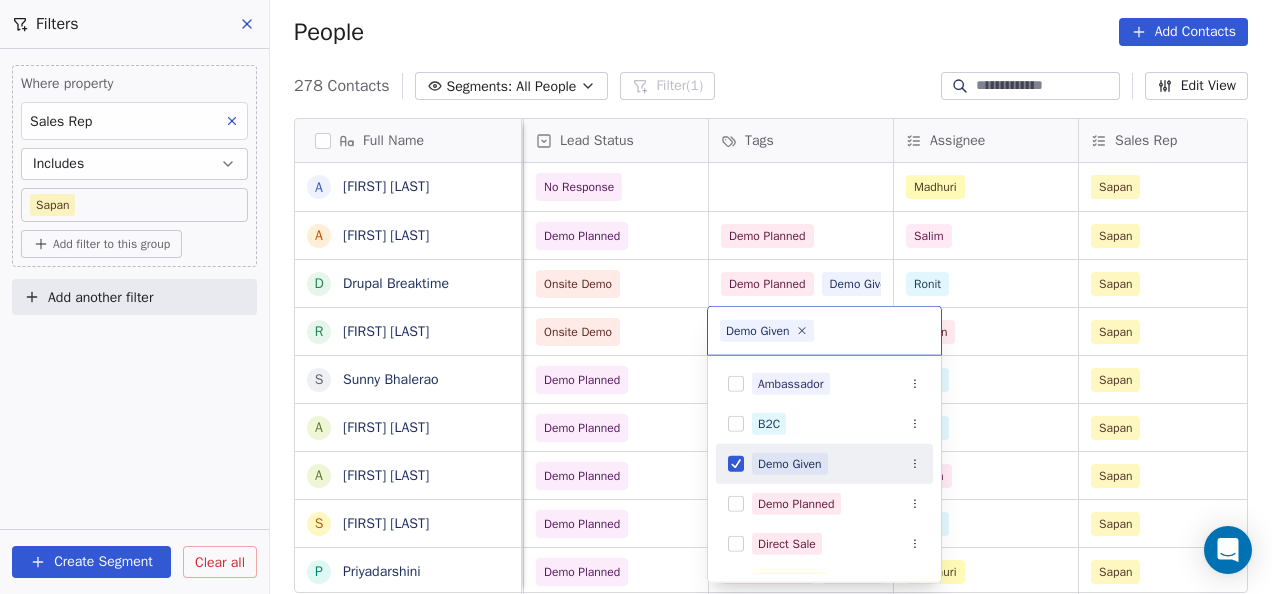 click at bounding box center [873, 331] 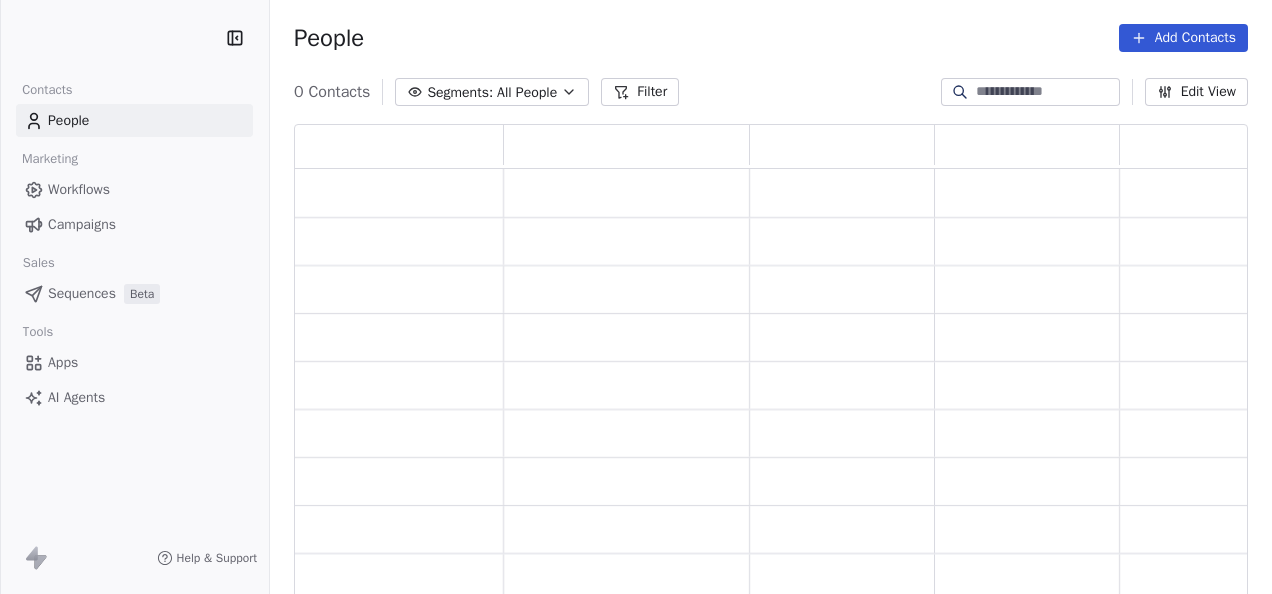scroll, scrollTop: 0, scrollLeft: 0, axis: both 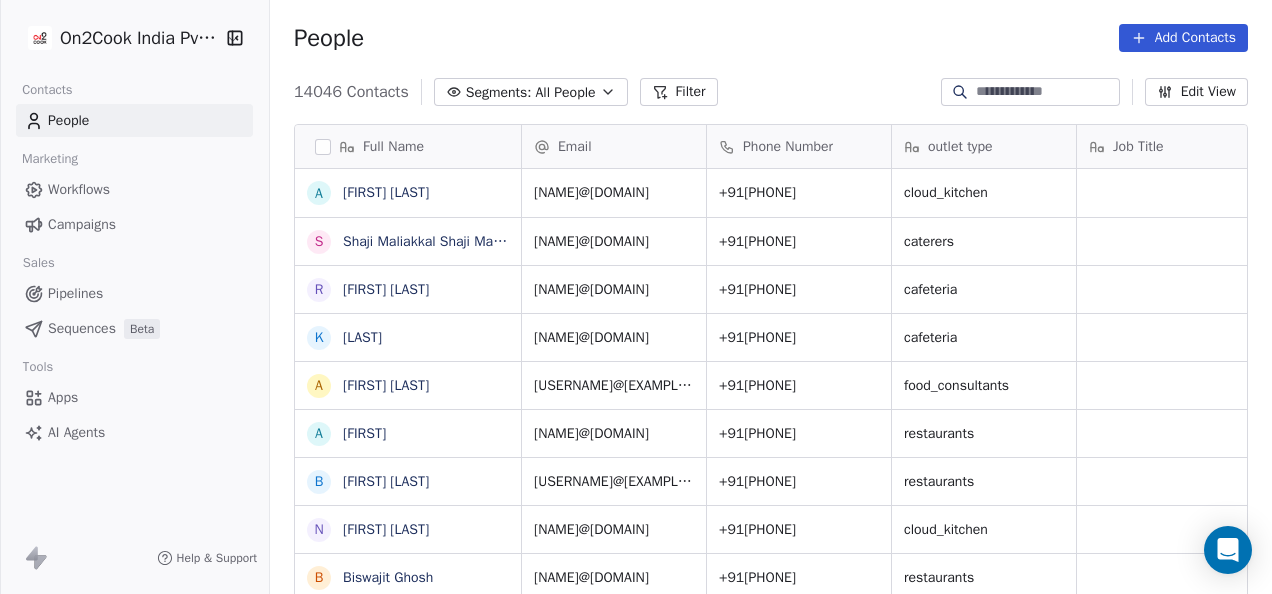 click on "Pipelines" at bounding box center [75, 293] 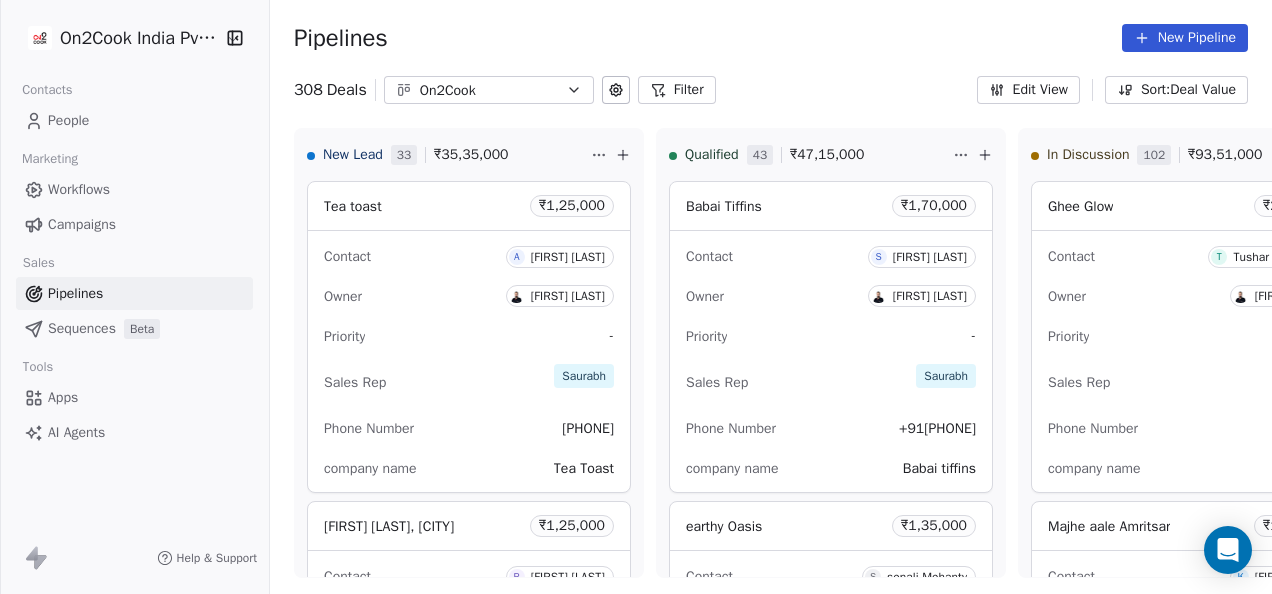 click on "Filter" at bounding box center (677, 90) 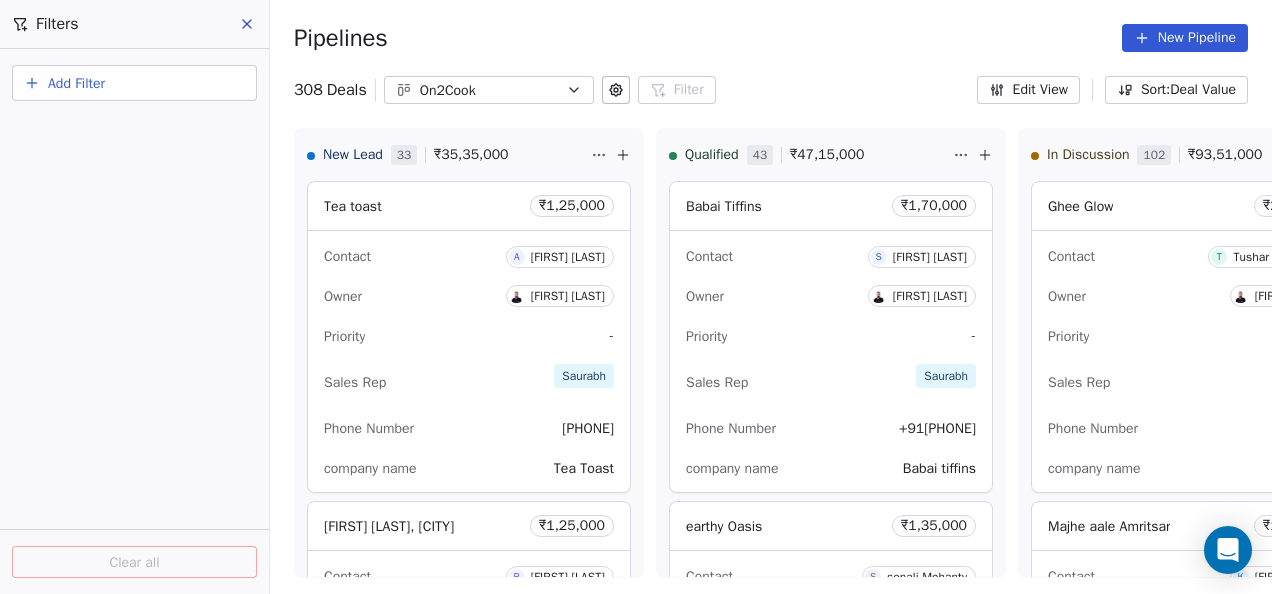 click on "Add Filter" at bounding box center [134, 83] 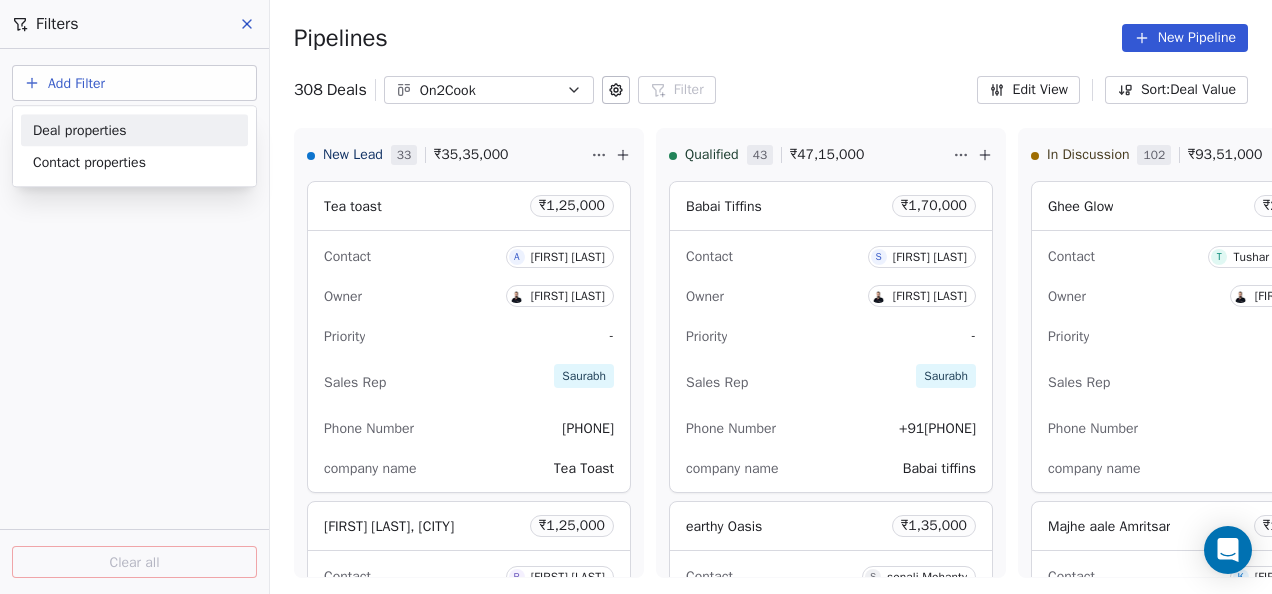 click on "Deal properties" at bounding box center [80, 130] 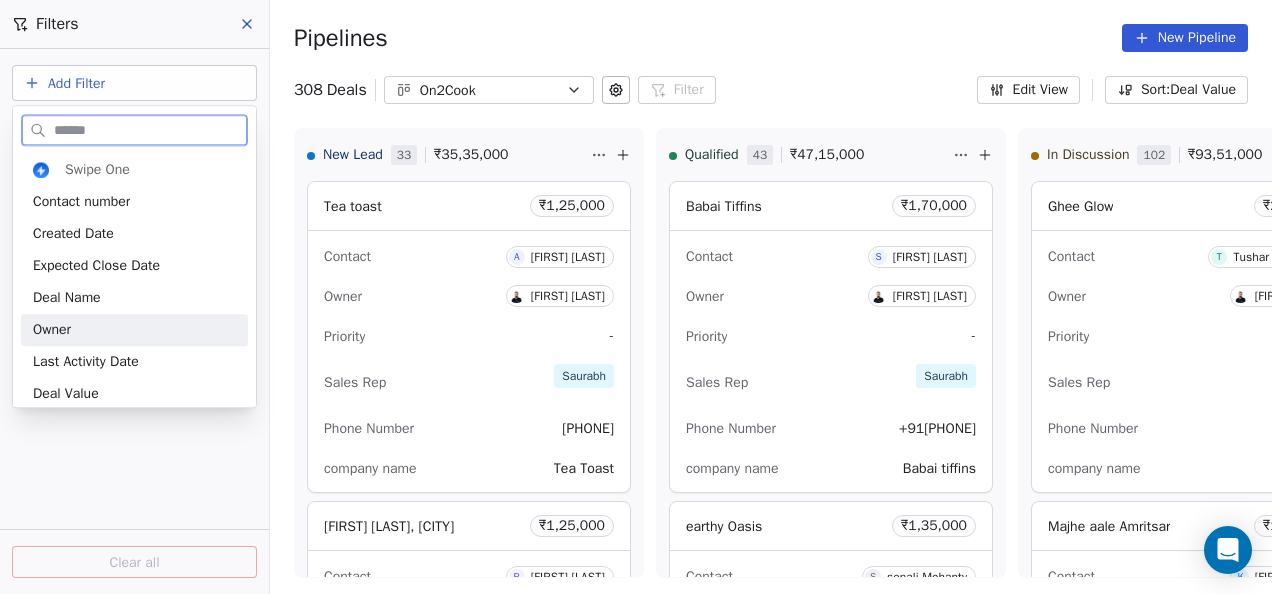 click on "Owner" at bounding box center [52, 330] 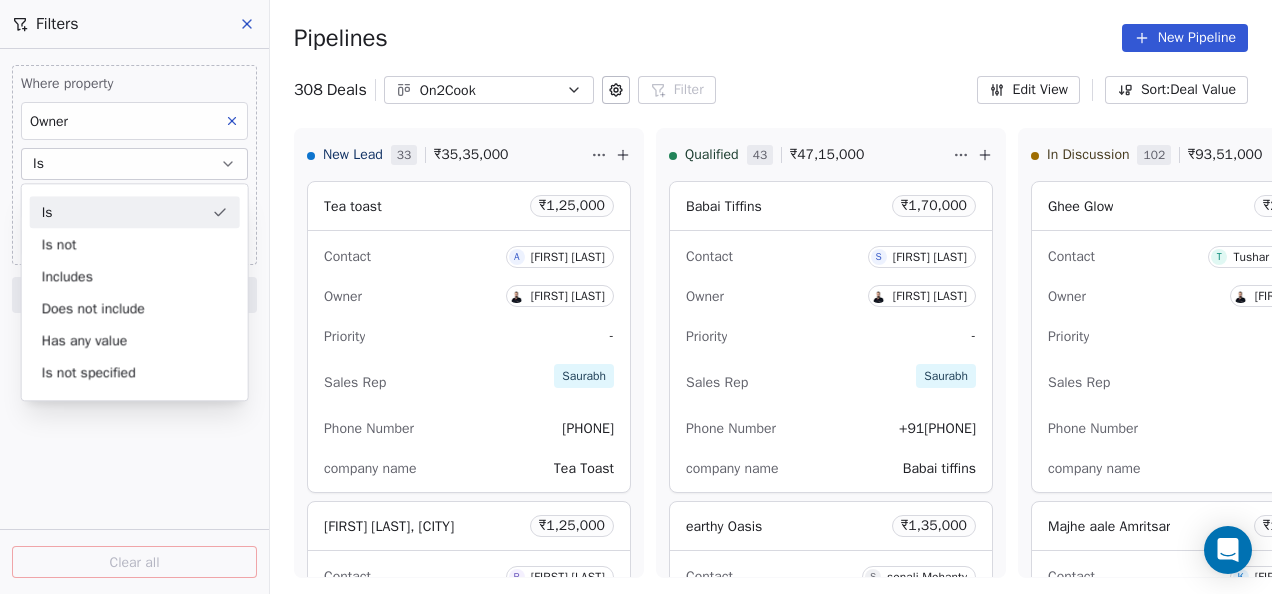 click on "Is" at bounding box center [134, 164] 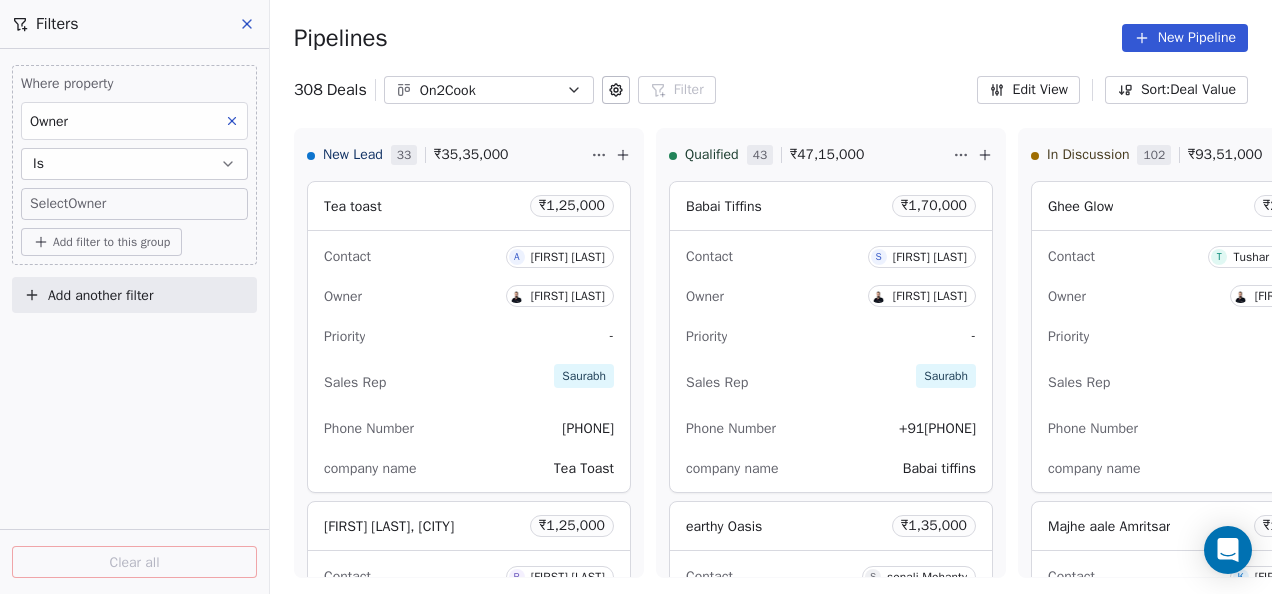 click on "On2Cook India Pvt. Ltd. Contacts People Marketing Workflows Campaigns Sales Pipelines Sequences Beta Tools Apps AI Agents Help & Support Pipelines  New Pipeline 308 Deals On2Cook Filter  Filters Where property   Owner   Is Select  Owner Add filter to this group Add another filter Clear all Edit View Sort:  Deal Value New Lead 33 ₹ 35,35,000 Tea toast ₹ 1,25,000 Contact A Akshay Kulkarni Owner Saurabh Shah Priority - Sales Rep Saurabh Phone Number 9900717000 company name Tea Toast Rajeev Yadav Agra ₹ 1,25,000 Contact R Rajeev Yadav Owner Saurabh Shah Priority - Sales Rep Saurabh Phone Number +918958317647 company name Bonjour cool point Zayka Restaurant ₹ 1,25,000 Contact A Abhishek singh Owner Saurabh Shah Priority - Sales Rep Saurabh Phone Number +919955917531 company name Jayka Poona Cafe ₹ 1,25,000 Contact K Kumar kokil Owner Saurabh Shah Priority - Sales Rep Saurabh Phone Number +919422011048 company name Poona कॅफे house Earth ₹ 1,25,000 Contact G Gautam Munot Owner Saurabh Shah ₹" at bounding box center (636, 297) 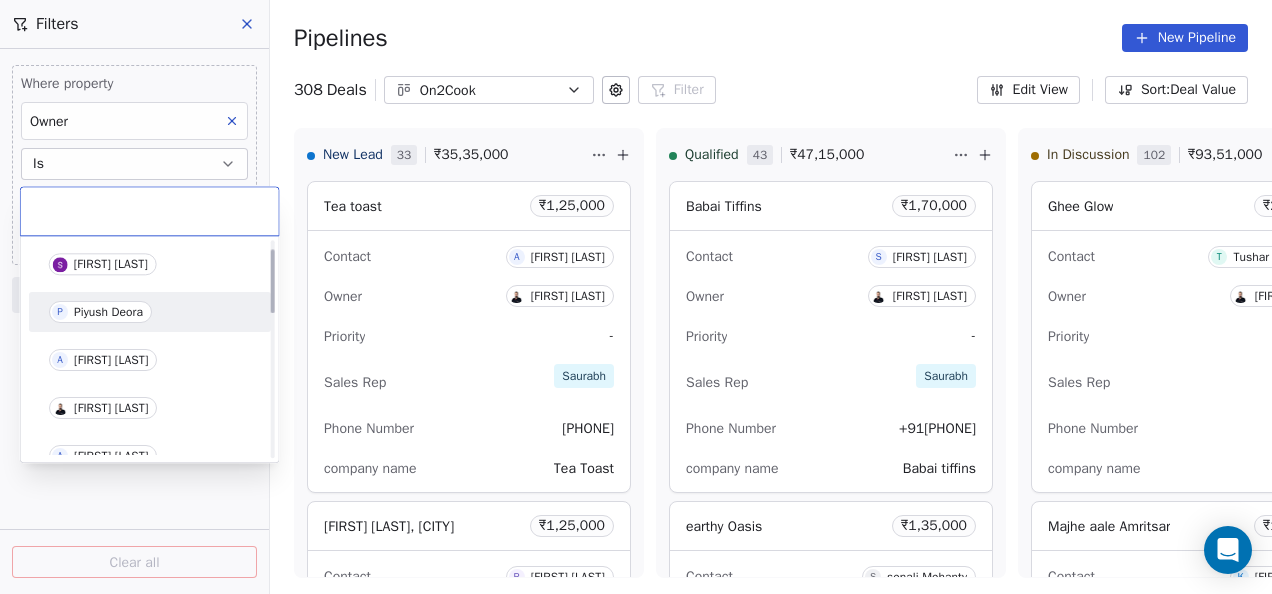 scroll, scrollTop: 100, scrollLeft: 0, axis: vertical 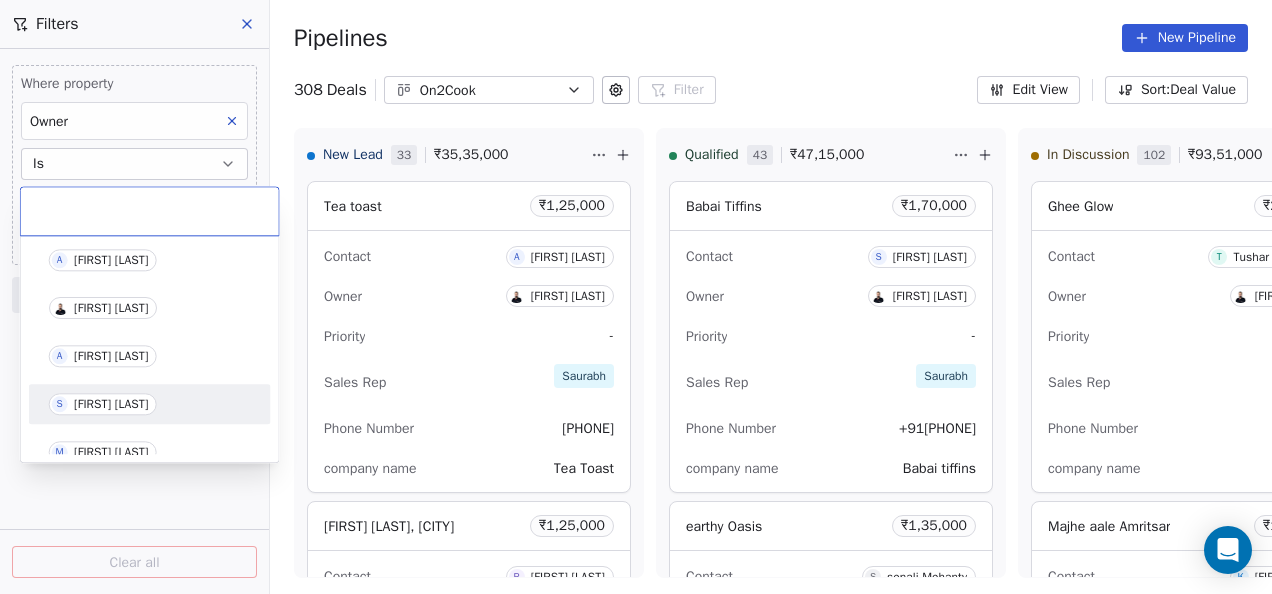 click on "Sapan Vyas" at bounding box center (111, 404) 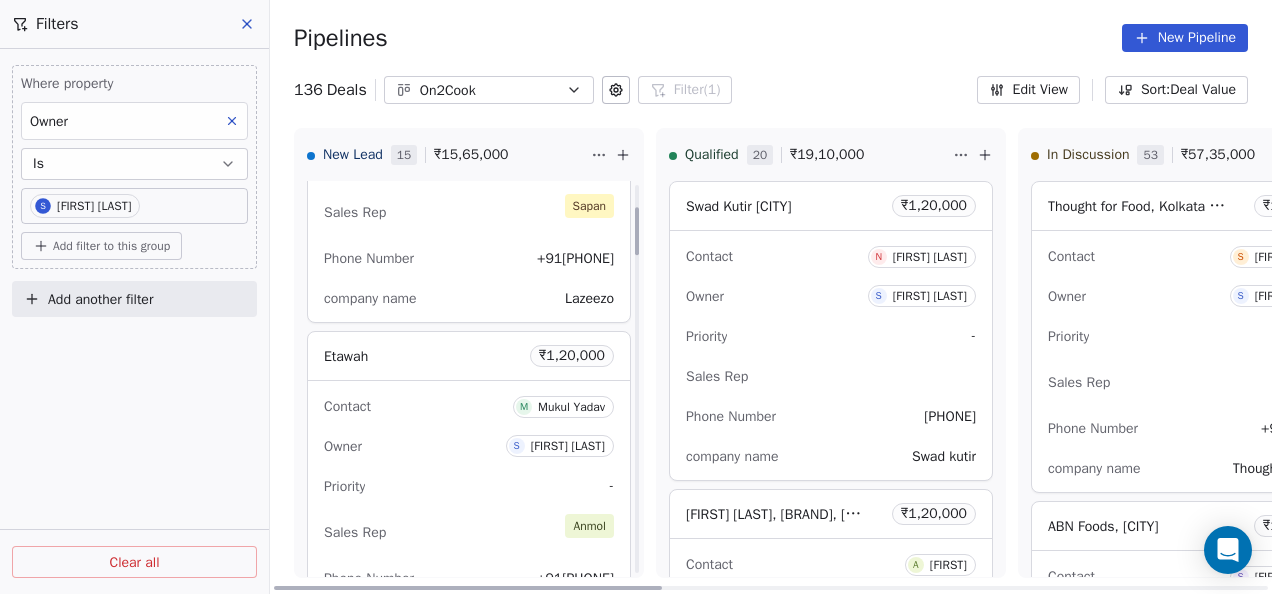 scroll, scrollTop: 200, scrollLeft: 0, axis: vertical 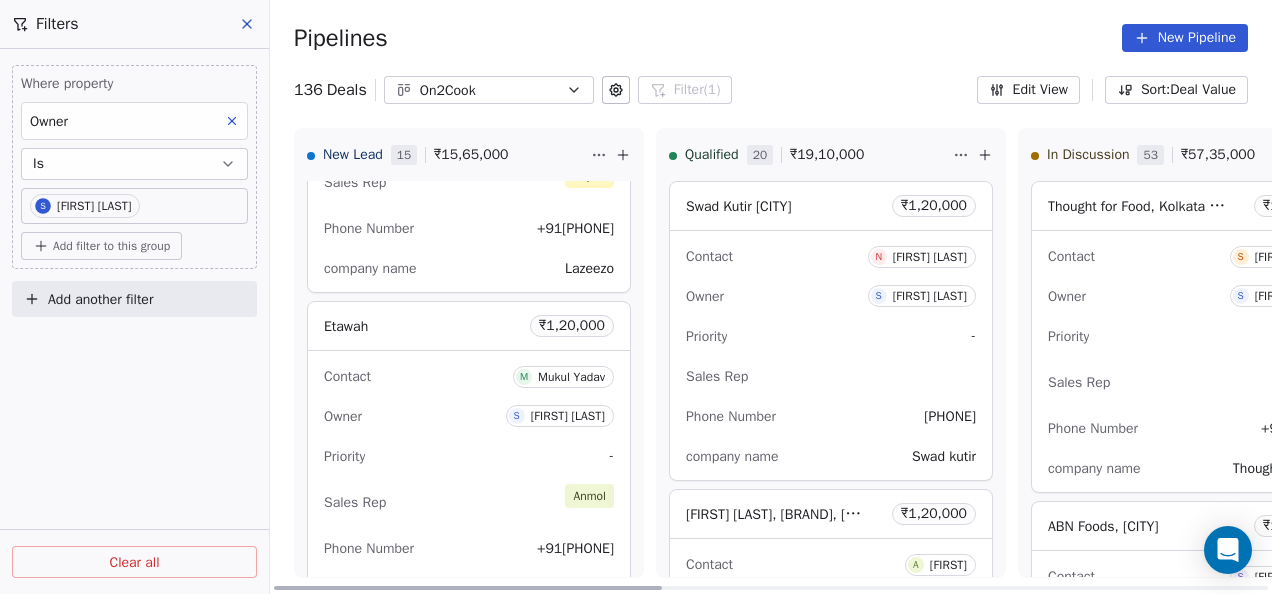 click on "Owner S Sapan Vyas" at bounding box center [469, 416] 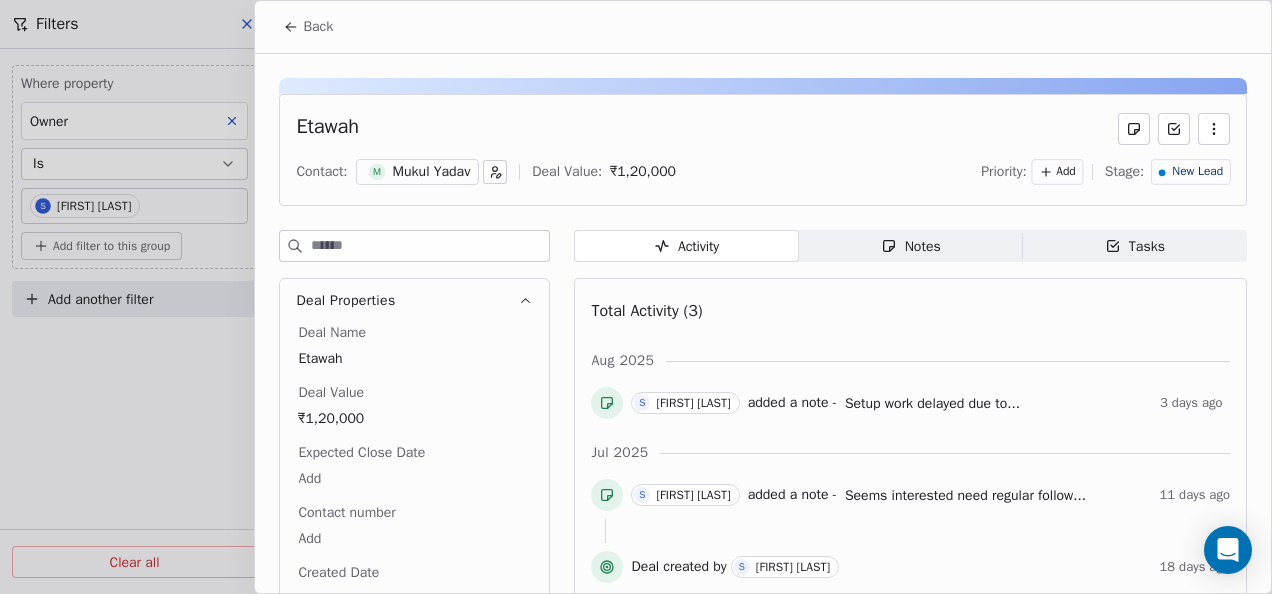 click on "Back" at bounding box center [318, 27] 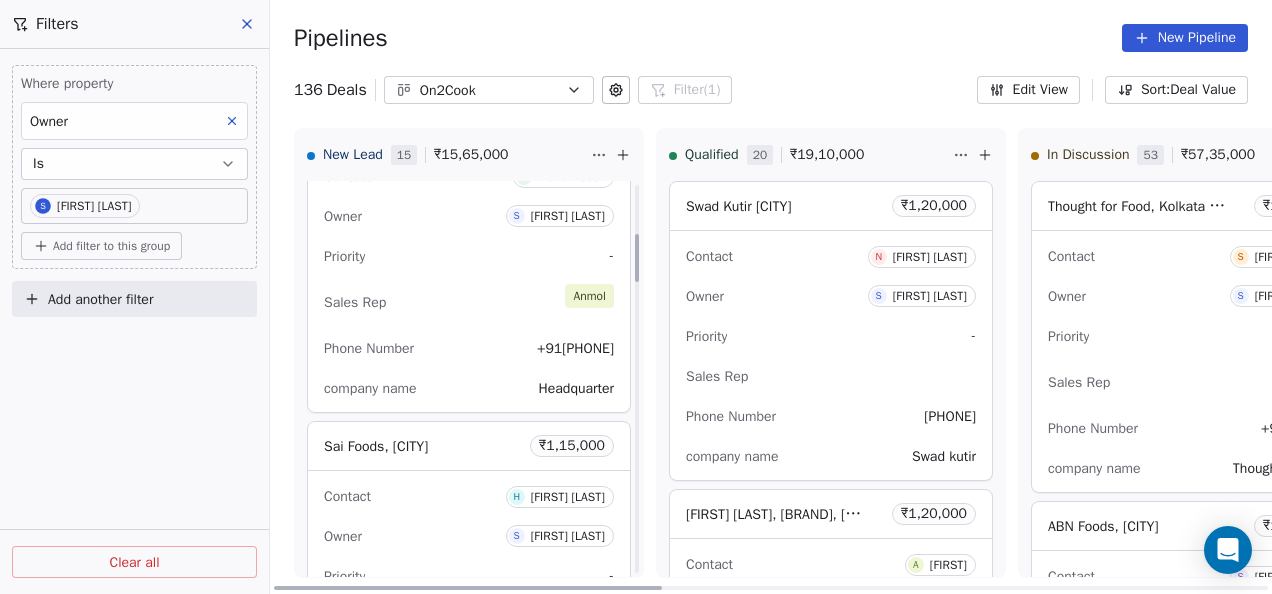 scroll, scrollTop: 600, scrollLeft: 0, axis: vertical 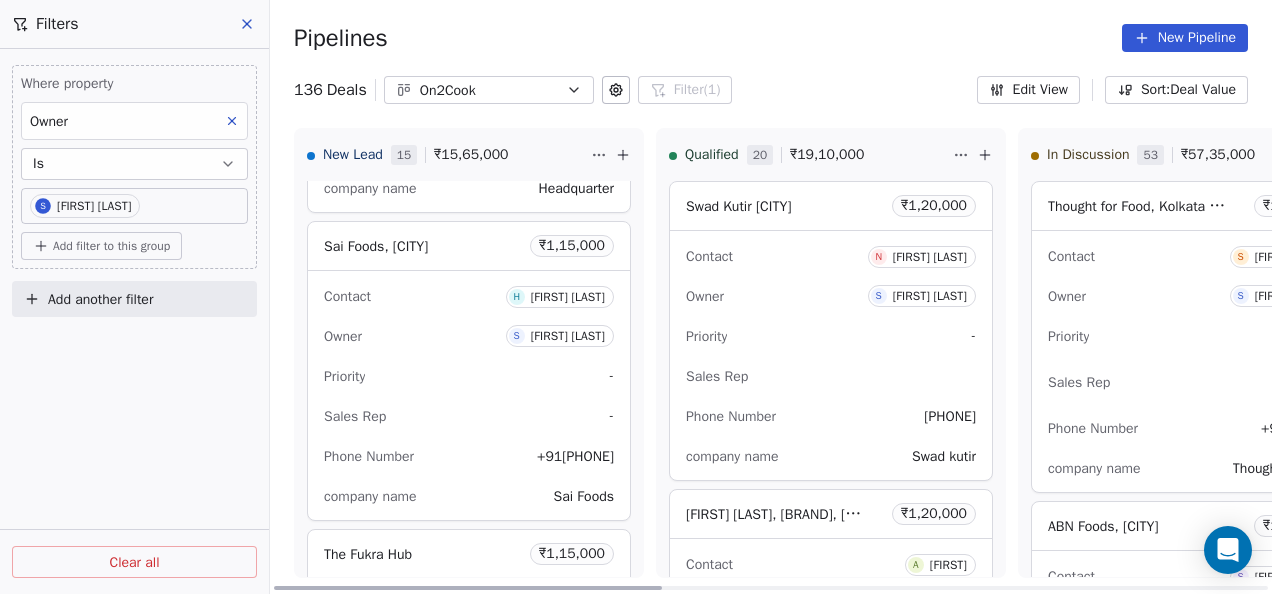 click on "Contact H Hemant phadtare Owner S Sapan Vyas Priority - Sales Rep - Phone Number +919881511111 company name Sai Foods" at bounding box center (469, 395) 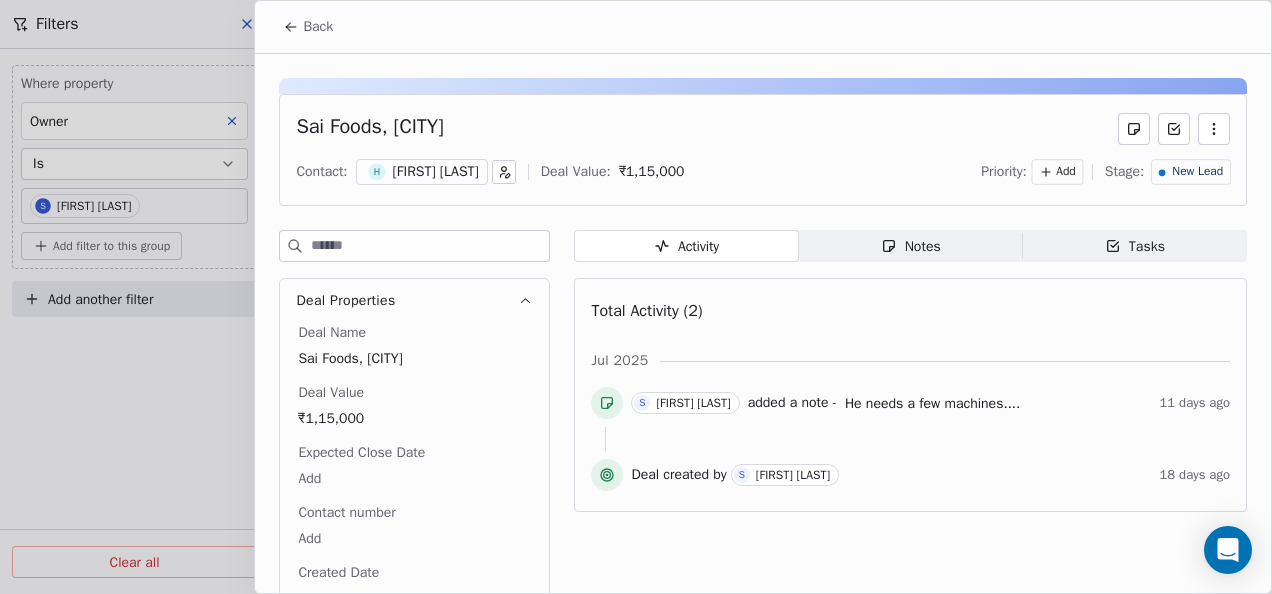 click on "Back" at bounding box center [318, 27] 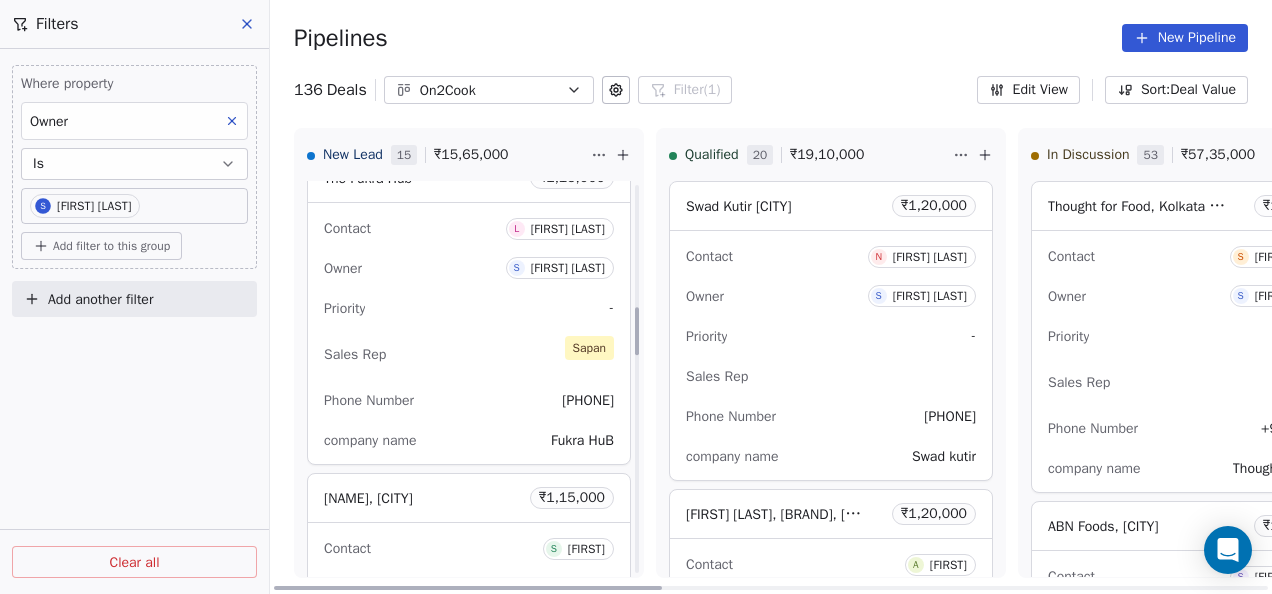 scroll, scrollTop: 1000, scrollLeft: 0, axis: vertical 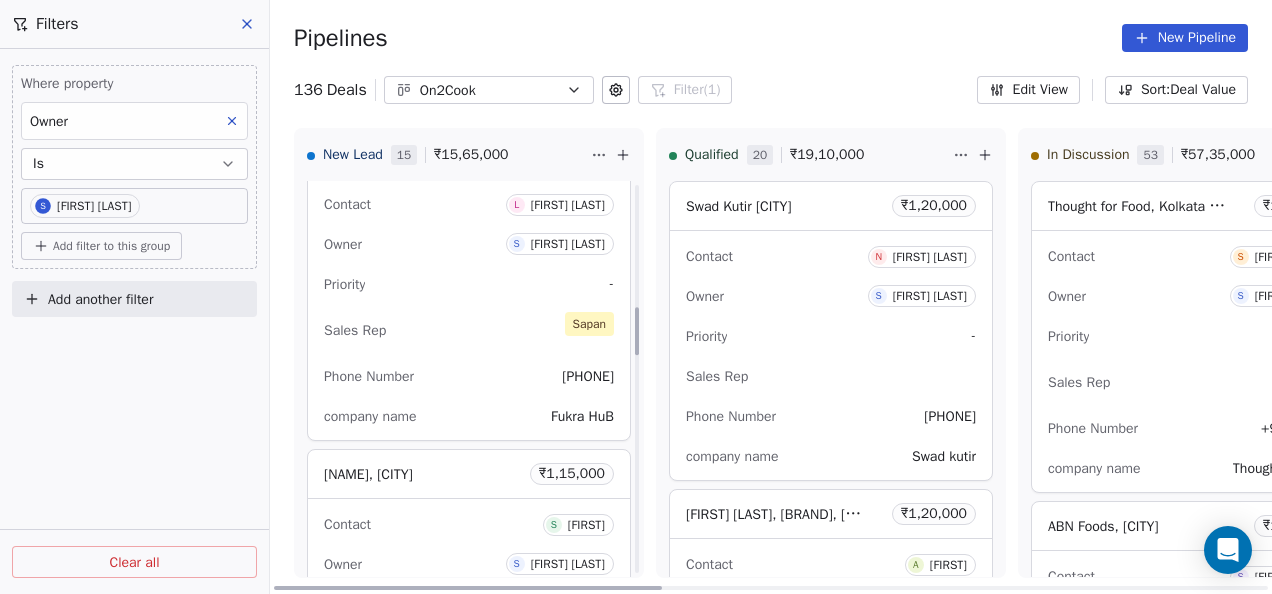 click on "Contact L Lalit Arora Owner S Sapan Vyas Priority - Sales Rep Sapan Phone Number 9560435454 company name Fukra HuB" at bounding box center [469, 309] 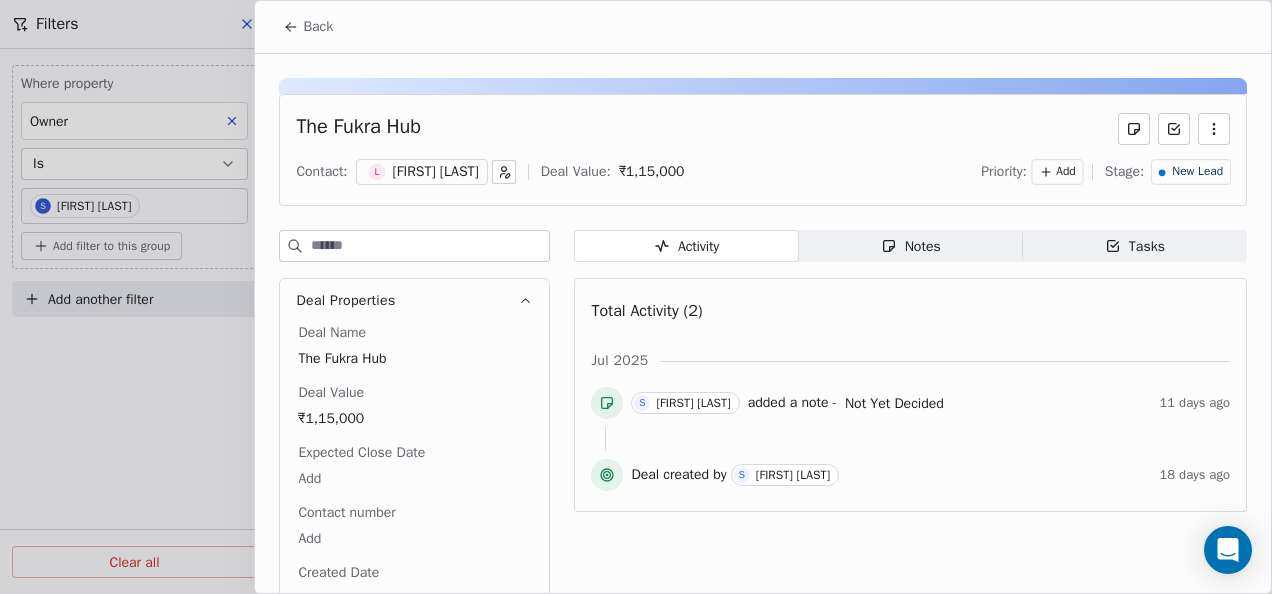 click 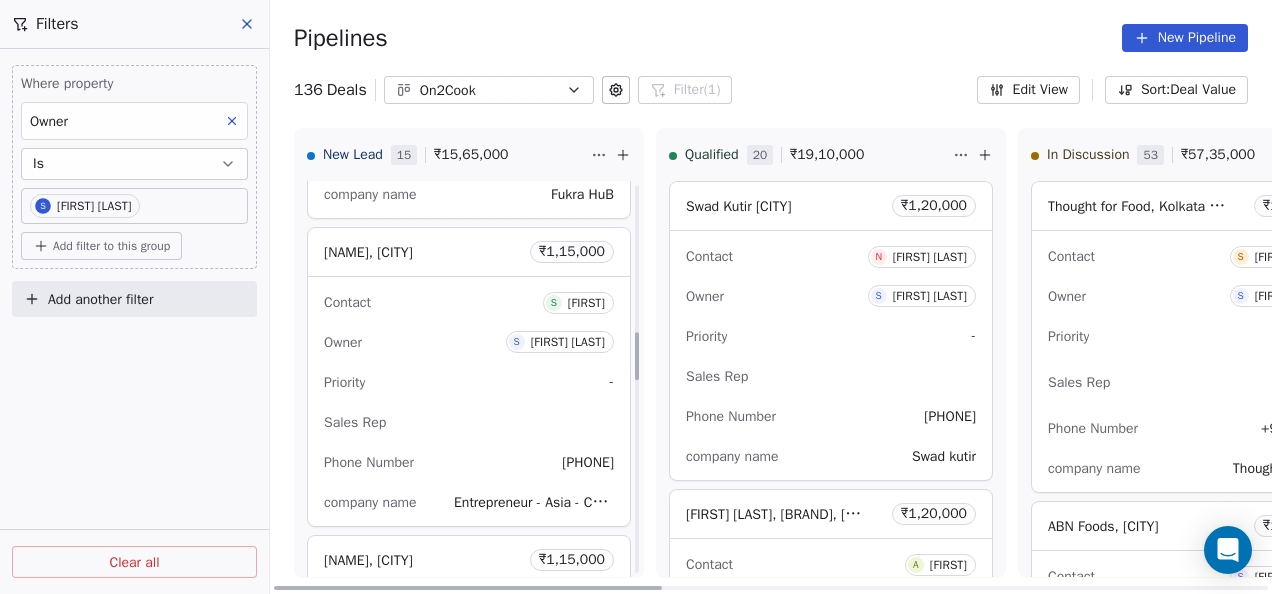 scroll, scrollTop: 1200, scrollLeft: 0, axis: vertical 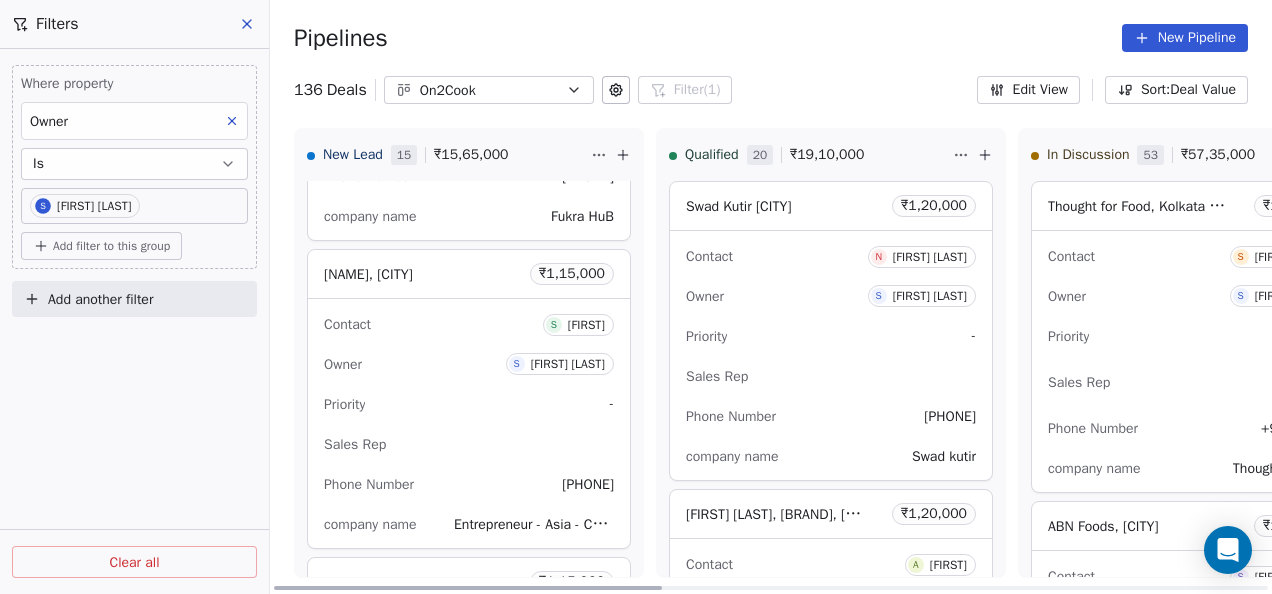click on "Owner S Sapan Vyas" at bounding box center [469, 364] 